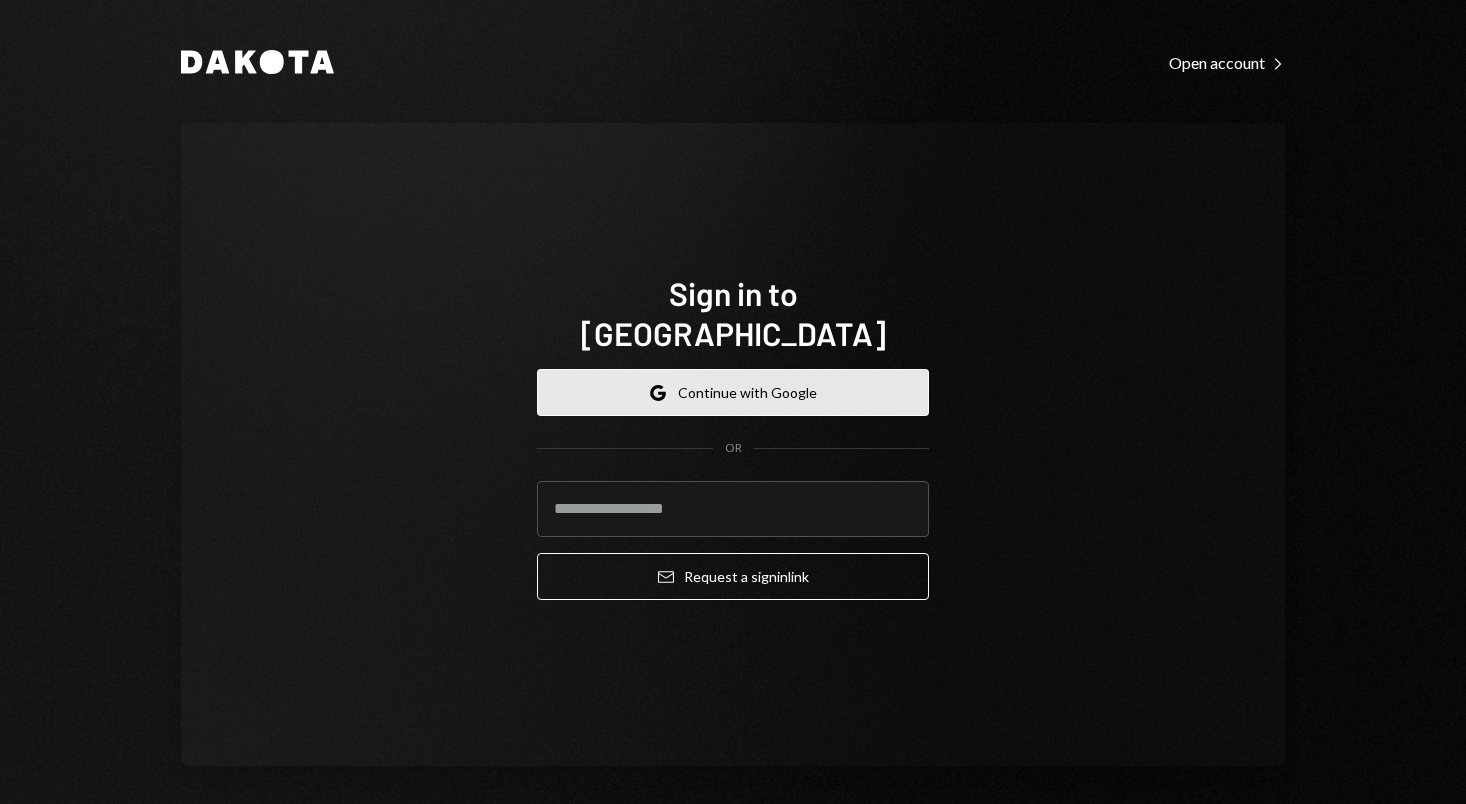 scroll, scrollTop: 0, scrollLeft: 0, axis: both 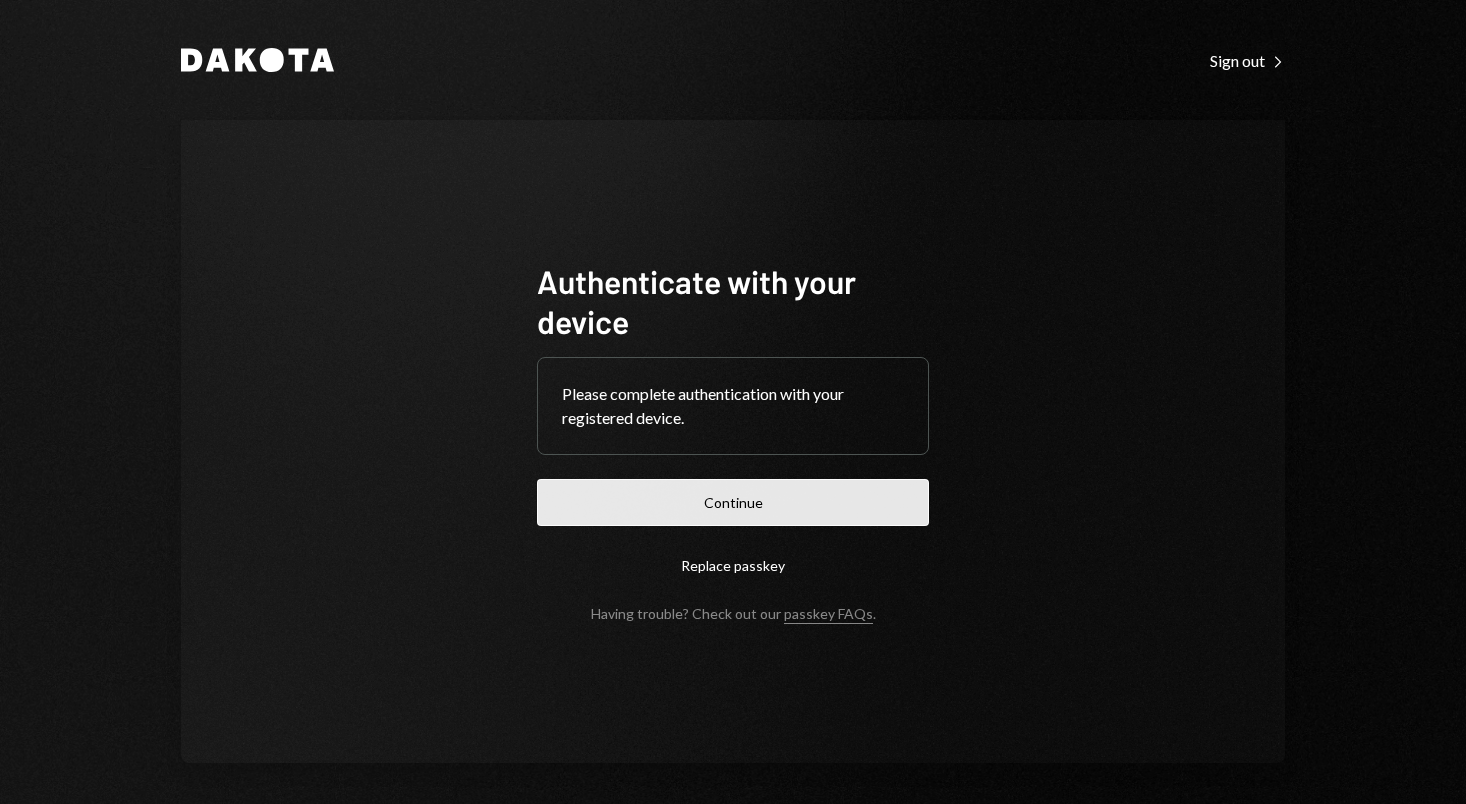 click on "Continue" at bounding box center (733, 502) 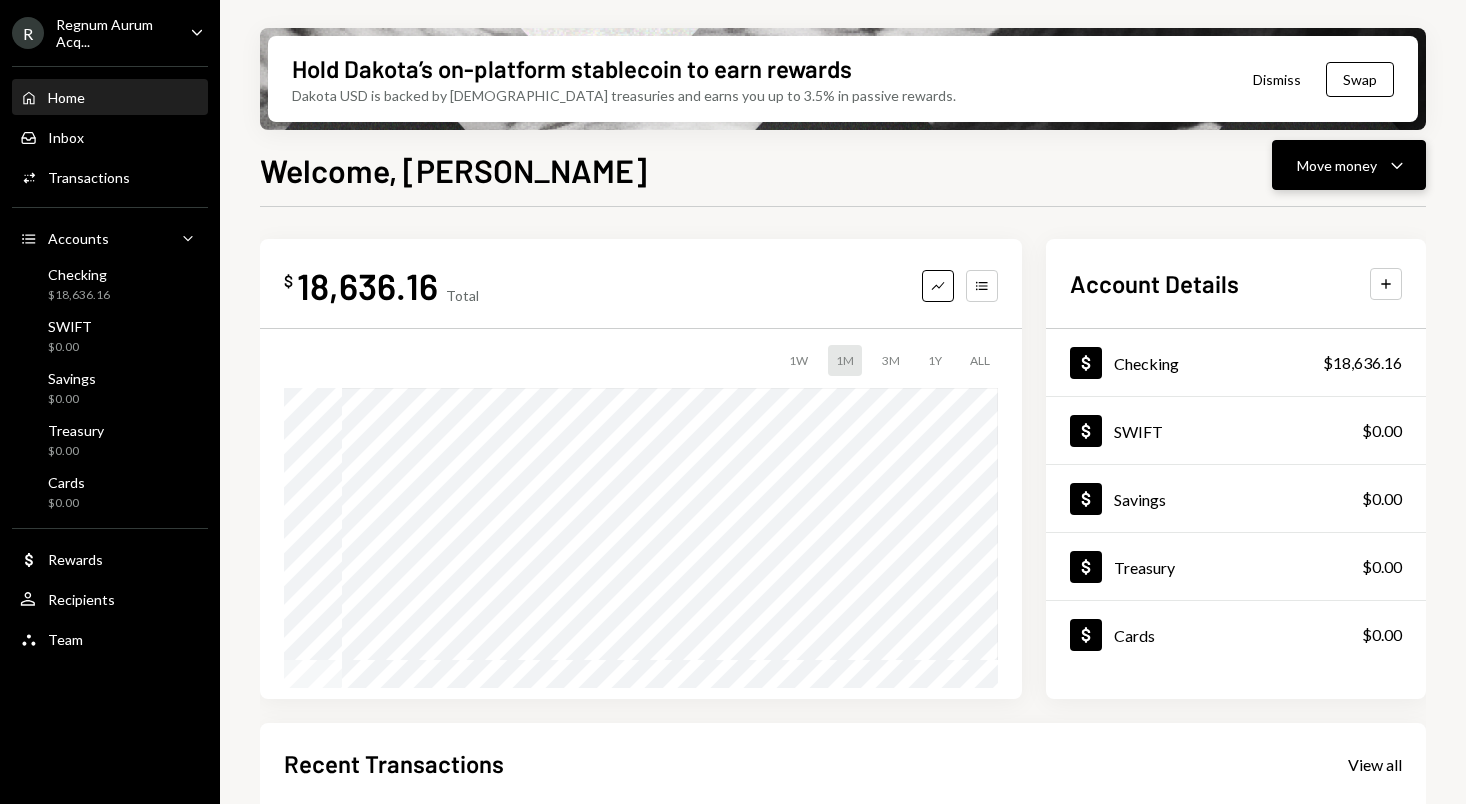 click on "Move money" at bounding box center (1337, 165) 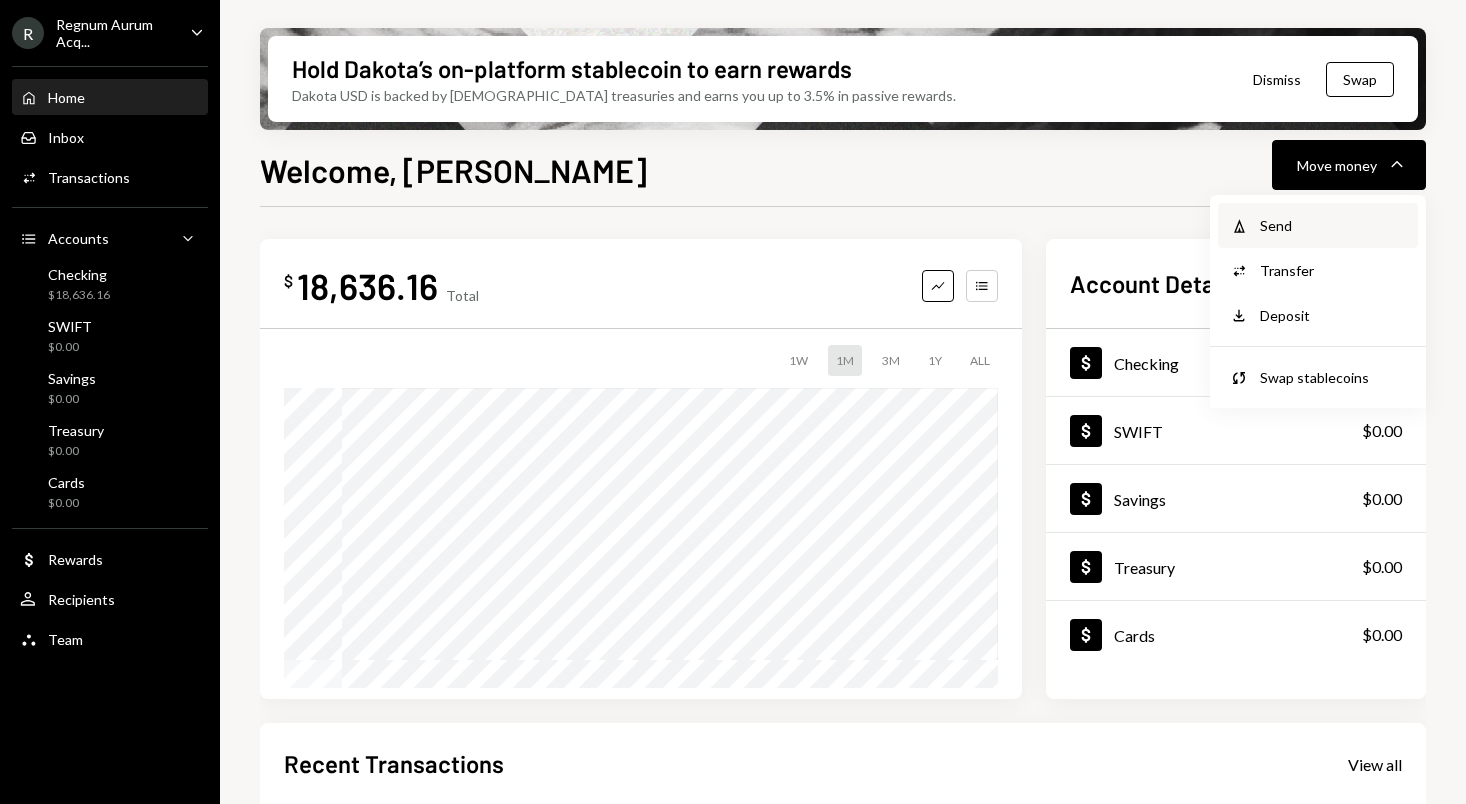 click on "Send" at bounding box center (1333, 225) 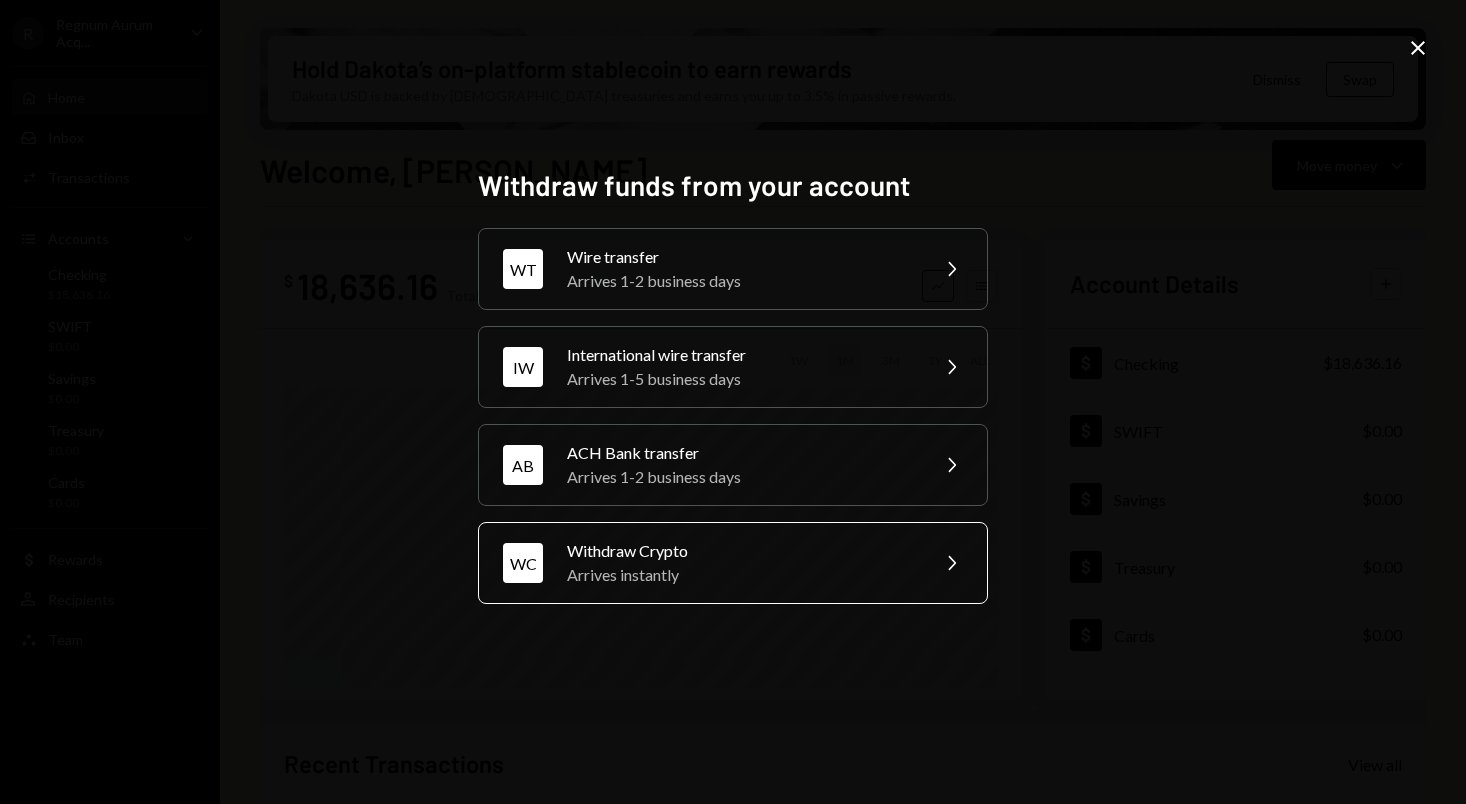click on "Arrives instantly" at bounding box center [741, 575] 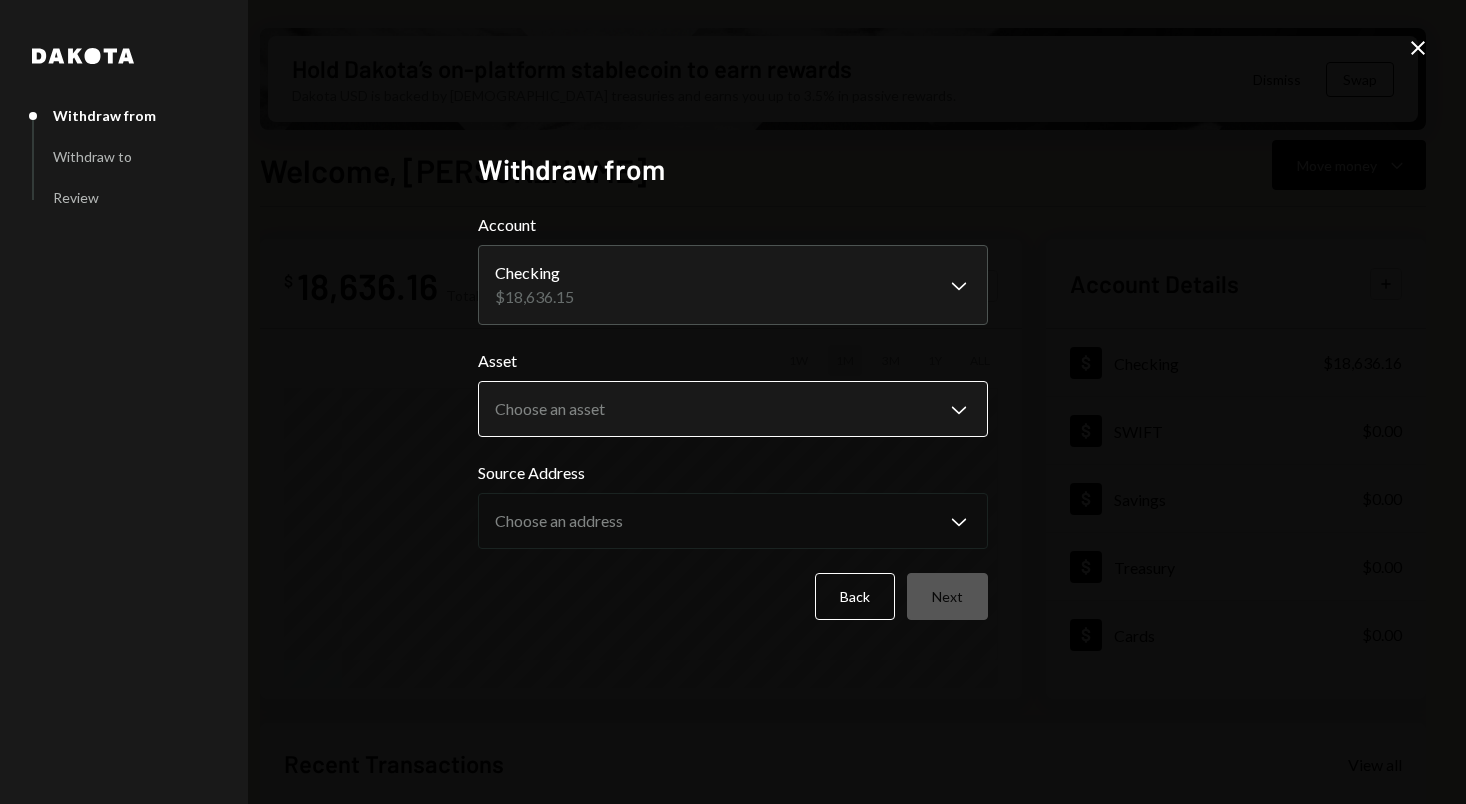 click on "R Regnum Aurum Acq... Caret Down Home Home Inbox Inbox Activities Transactions Accounts Accounts Caret Down Checking $18,636.16 SWIFT $0.00 Savings $0.00 Treasury $0.00 Cards $0.00 Dollar Rewards User Recipients Team Team Hold Dakota’s on-platform stablecoin to earn rewards Dakota USD is backed by U.S. treasuries and earns you up to 3.5% in passive rewards. Dismiss Swap Welcome, [PERSON_NAME] Move money Caret Down $ 18,636.16 Total Graph Accounts 1W 1M 3M 1Y ALL Account Details Plus Dollar Checking $18,636.16 Dollar SWIFT $0.00 Dollar Savings $0.00 Dollar Treasury $0.00 Dollar Cards $0.00 Recent Transactions View all Type Initiated By Initiated At Account Status Withdrawal 960  USDC [PERSON_NAME] [DATE] 2:41 PM Checking Completed Deposit 0.0048  USDC 0xB590...C61F26 Copy [DATE] 2:40 PM Checking Completed Withdrawal 480  USDC [PERSON_NAME] [DATE] 2:39 PM Checking Completed Withdrawal 130  USDC [PERSON_NAME] [DATE] 8:59 PM Checking Completed Withdrawal 9,930.56  USDC [GEOGRAPHIC_DATA][PERSON_NAME] [DATE] 4:29 PM Checking" at bounding box center [733, 402] 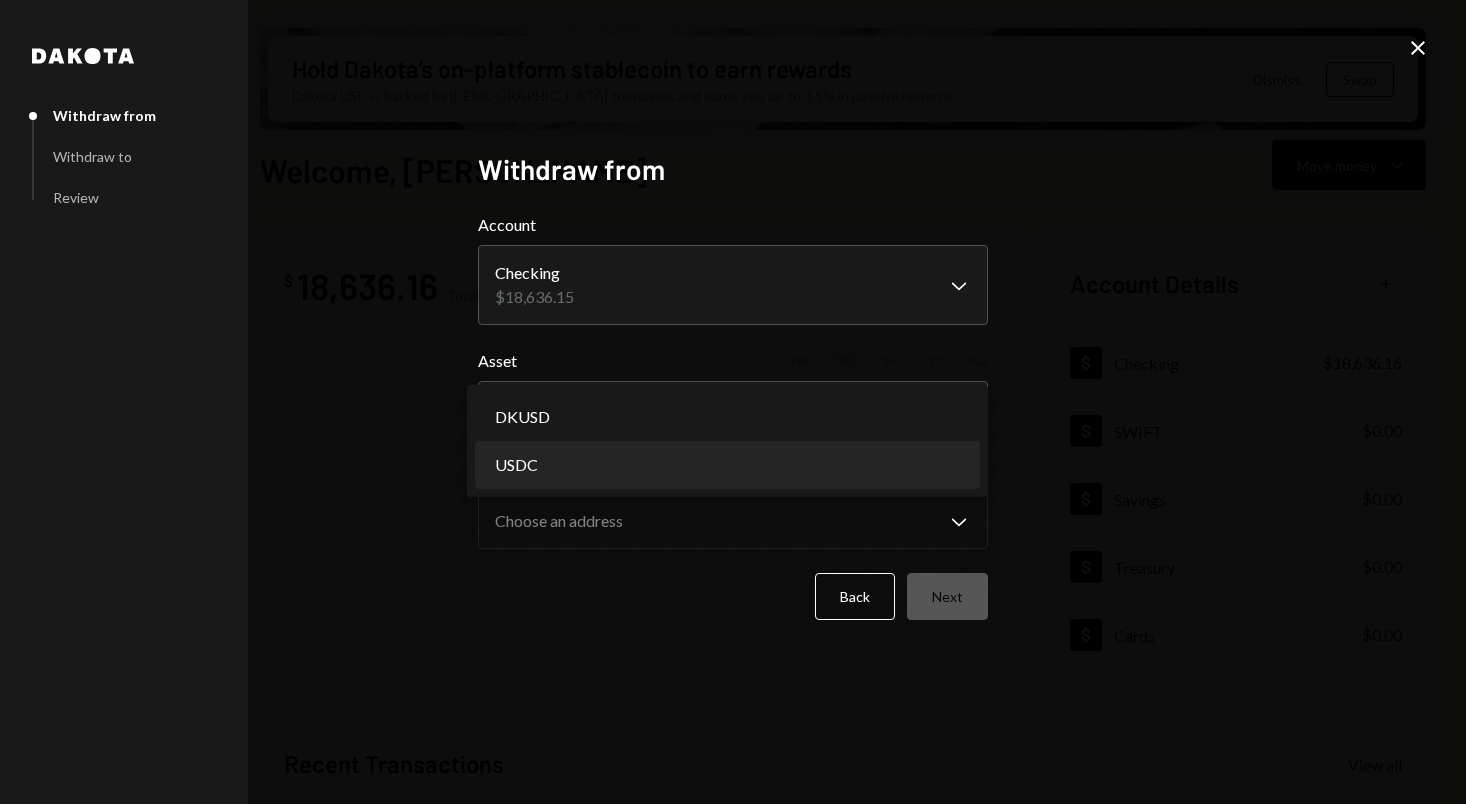 select on "****" 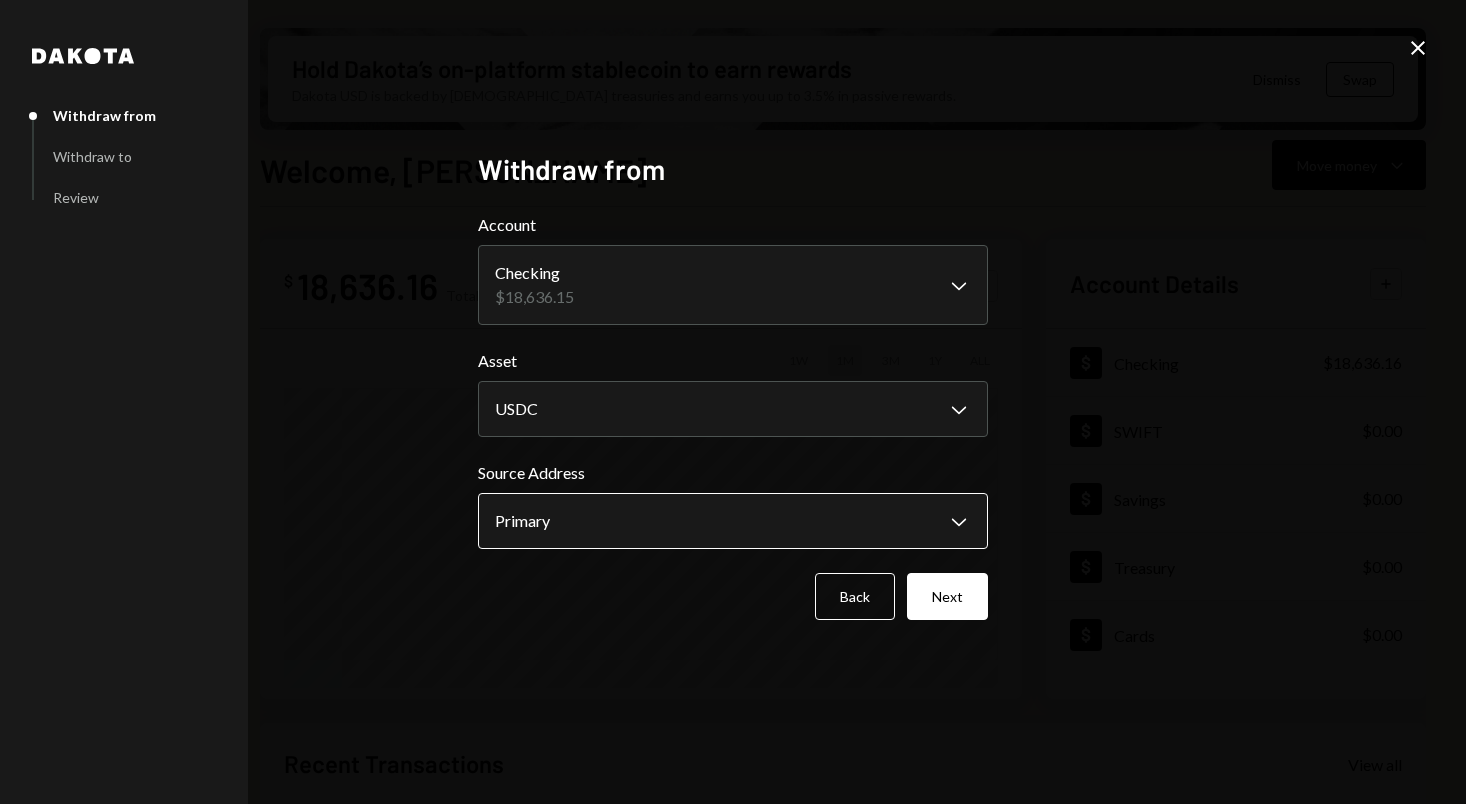 click on "R Regnum Aurum Acq... Caret Down Home Home Inbox Inbox Activities Transactions Accounts Accounts Caret Down Checking $18,636.16 SWIFT $0.00 Savings $0.00 Treasury $0.00 Cards $0.00 Dollar Rewards User Recipients Team Team Hold Dakota’s on-platform stablecoin to earn rewards Dakota USD is backed by U.S. treasuries and earns you up to 3.5% in passive rewards. Dismiss Swap Welcome, [PERSON_NAME] Move money Caret Down $ 18,636.16 Total Graph Accounts 1W 1M 3M 1Y ALL Account Details Plus Dollar Checking $18,636.16 Dollar SWIFT $0.00 Dollar Savings $0.00 Dollar Treasury $0.00 Dollar Cards $0.00 Recent Transactions View all Type Initiated By Initiated At Account Status Withdrawal 960  USDC [PERSON_NAME] [DATE] 2:41 PM Checking Completed Deposit 0.0048  USDC 0xB590...C61F26 Copy [DATE] 2:40 PM Checking Completed Withdrawal 480  USDC [PERSON_NAME] [DATE] 2:39 PM Checking Completed Withdrawal 130  USDC [PERSON_NAME] [DATE] 8:59 PM Checking Completed Withdrawal 9,930.56  USDC [GEOGRAPHIC_DATA][PERSON_NAME] [DATE] 4:29 PM Checking" at bounding box center (733, 402) 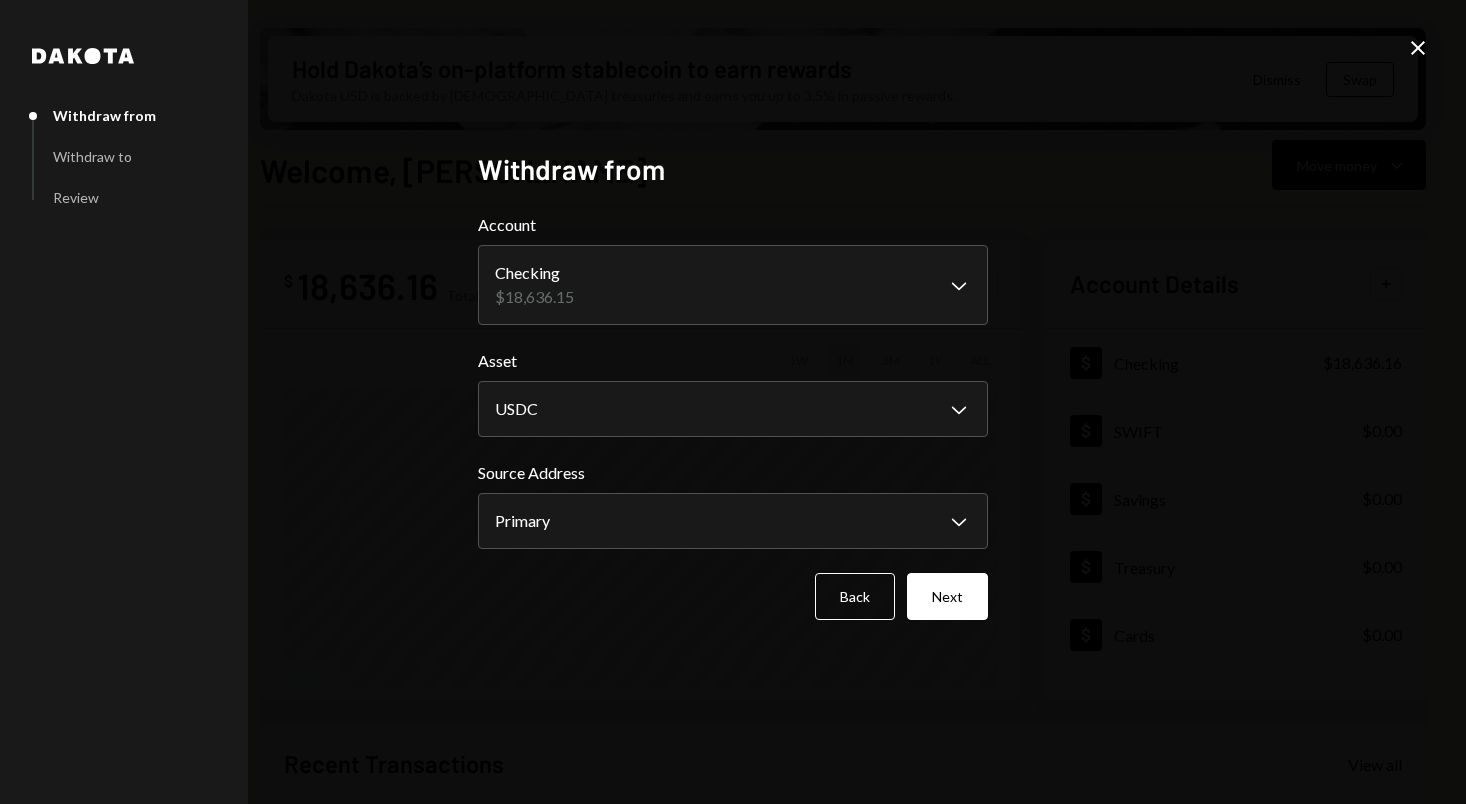 click on "R Regnum Aurum Acq... Caret Down Home Home Inbox Inbox Activities Transactions Accounts Accounts Caret Down Checking $18,636.16 SWIFT $0.00 Savings $0.00 Treasury $0.00 Cards $0.00 Dollar Rewards User Recipients Team Team Hold Dakota’s on-platform stablecoin to earn rewards Dakota USD is backed by U.S. treasuries and earns you up to 3.5% in passive rewards. Dismiss Swap Welcome, [PERSON_NAME] Move money Caret Down $ 18,636.16 Total Graph Accounts 1W 1M 3M 1Y ALL Account Details Plus Dollar Checking $18,636.16 Dollar SWIFT $0.00 Dollar Savings $0.00 Dollar Treasury $0.00 Dollar Cards $0.00 Recent Transactions View all Type Initiated By Initiated At Account Status Withdrawal 960  USDC [PERSON_NAME] [DATE] 2:41 PM Checking Completed Deposit 0.0048  USDC 0xB590...C61F26 Copy [DATE] 2:40 PM Checking Completed Withdrawal 480  USDC [PERSON_NAME] [DATE] 2:39 PM Checking Completed Withdrawal 130  USDC [PERSON_NAME] [DATE] 8:59 PM Checking Completed Withdrawal 9,930.56  USDC [GEOGRAPHIC_DATA][PERSON_NAME] [DATE] 4:29 PM Checking" at bounding box center (733, 402) 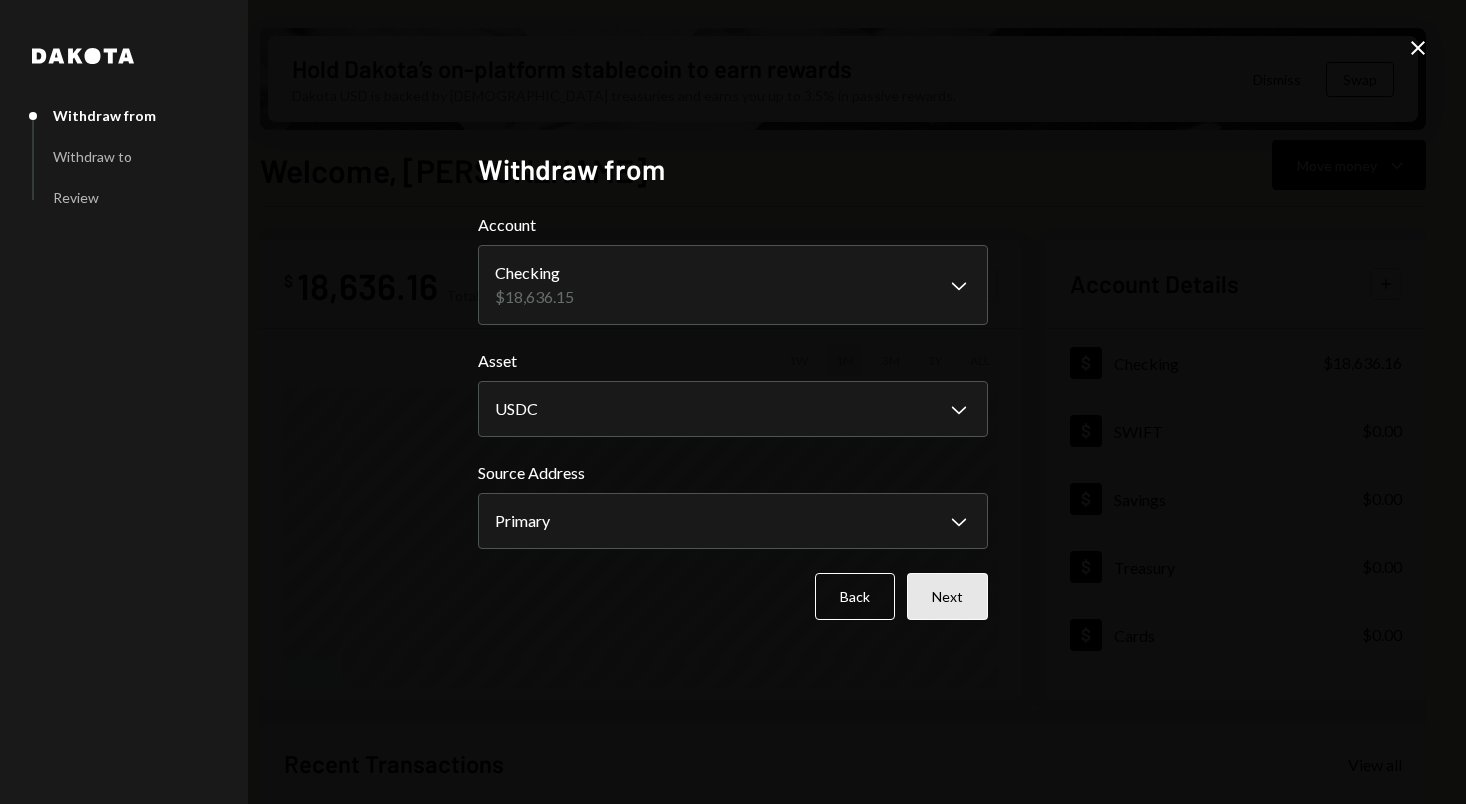 click on "Next" at bounding box center (947, 596) 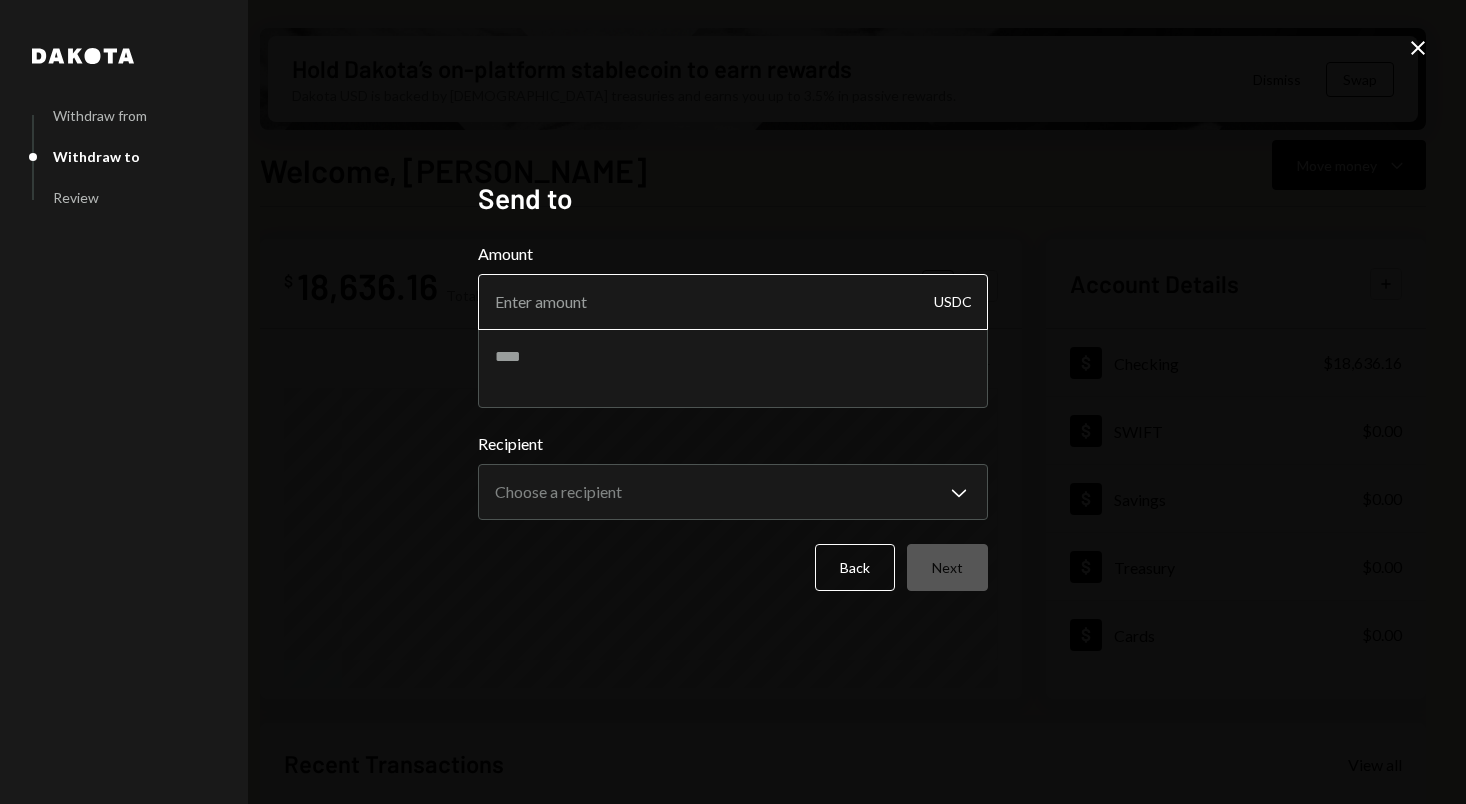 click on "Amount" at bounding box center (733, 302) 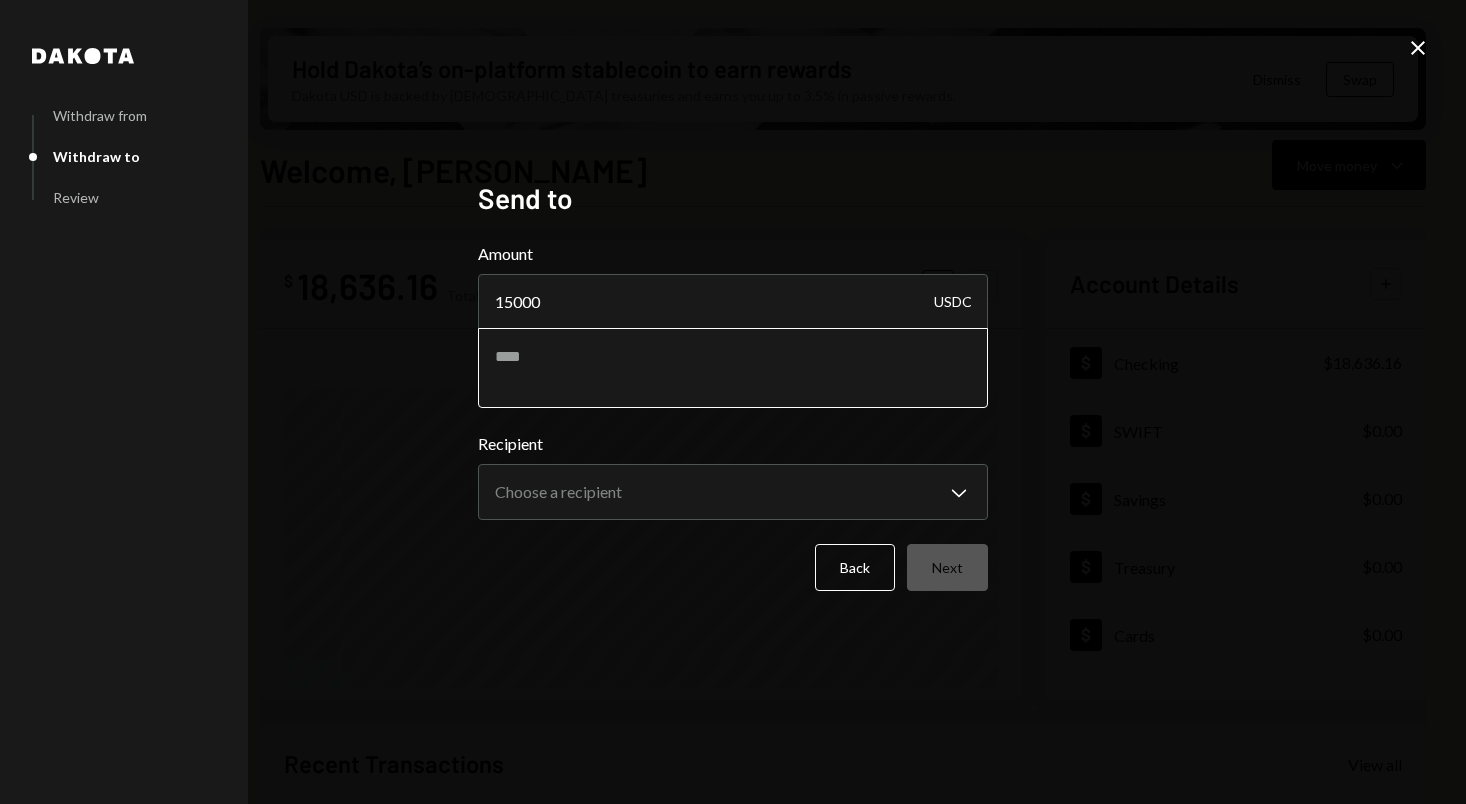 type on "15000" 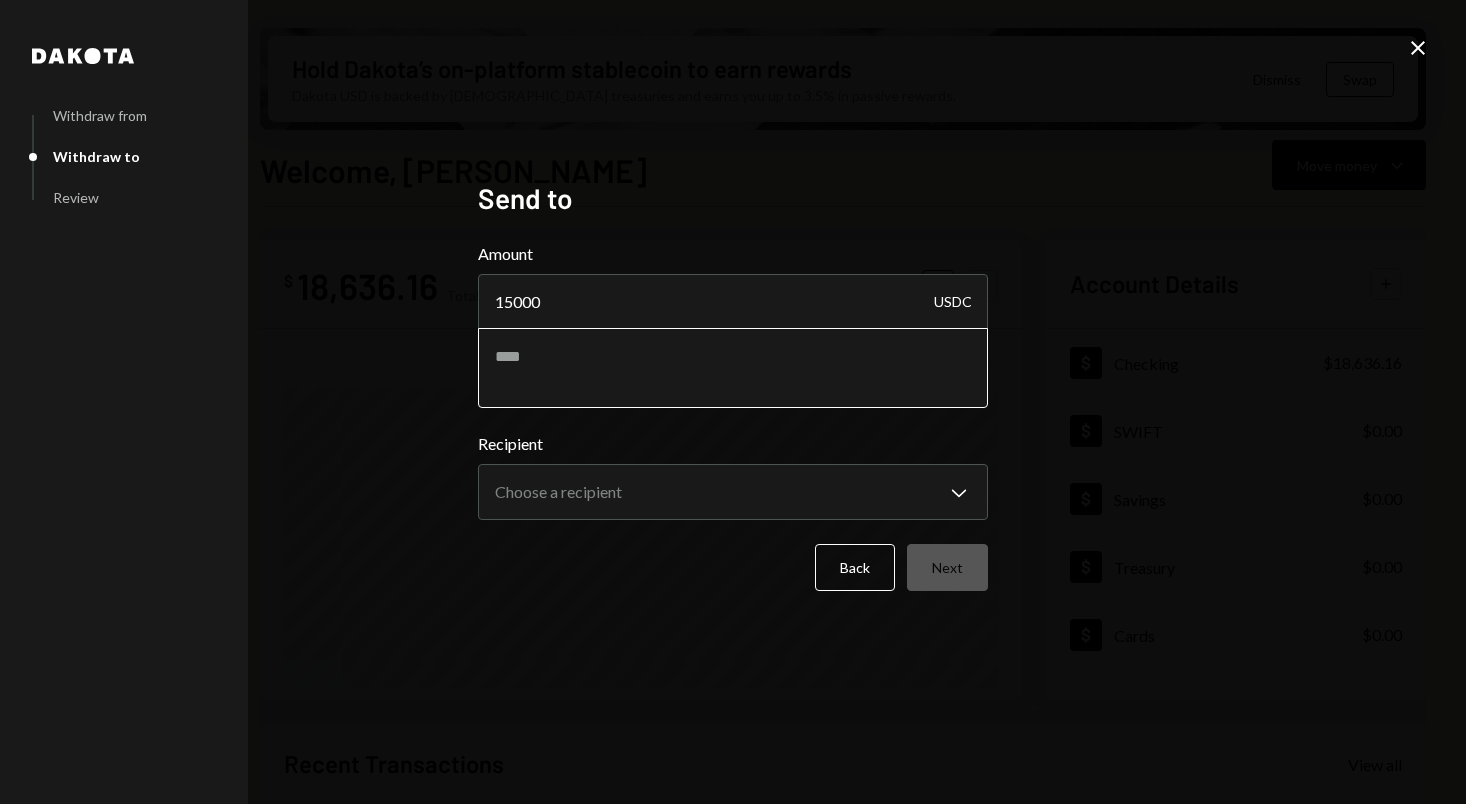 click at bounding box center [733, 368] 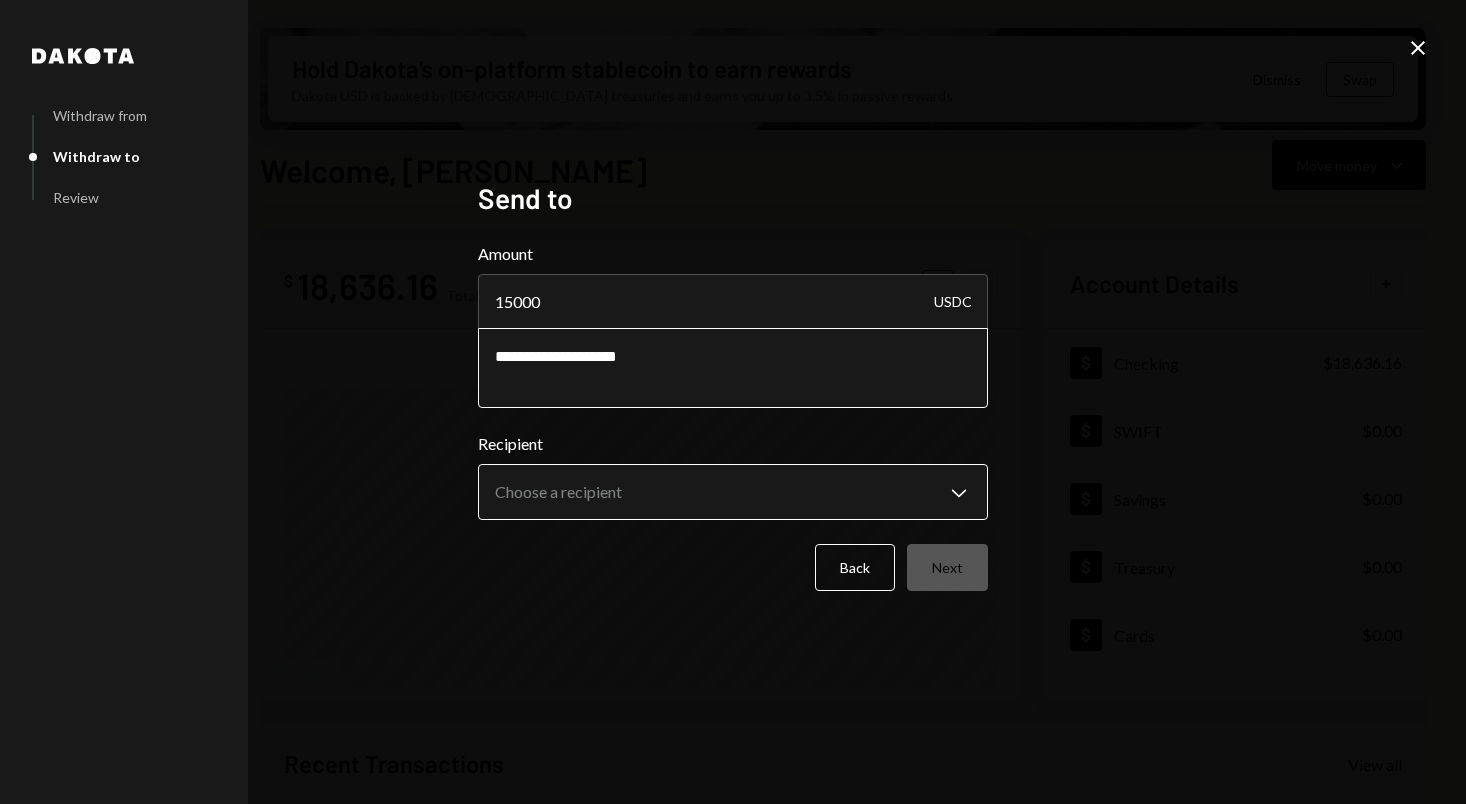 type on "**********" 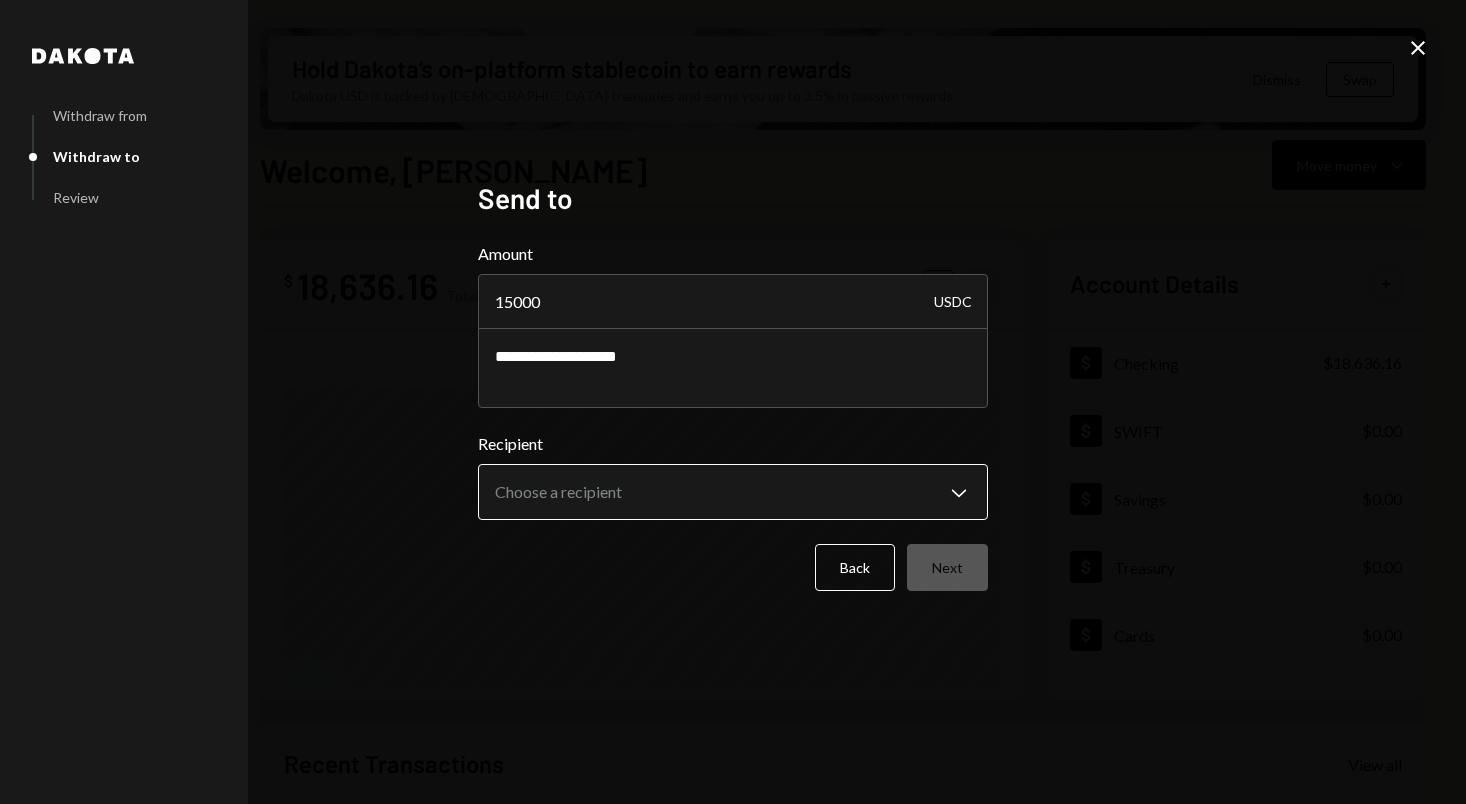 click on "R Regnum Aurum Acq... Caret Down Home Home Inbox Inbox Activities Transactions Accounts Accounts Caret Down Checking $18,636.16 SWIFT $0.00 Savings $0.00 Treasury $0.00 Cards $0.00 Dollar Rewards User Recipients Team Team Hold Dakota’s on-platform stablecoin to earn rewards Dakota USD is backed by U.S. treasuries and earns you up to 3.5% in passive rewards. Dismiss Swap Welcome, [PERSON_NAME] Move money Caret Down $ 18,636.16 Total Graph Accounts 1W 1M 3M 1Y ALL Account Details Plus Dollar Checking $18,636.16 Dollar SWIFT $0.00 Dollar Savings $0.00 Dollar Treasury $0.00 Dollar Cards $0.00 Recent Transactions View all Type Initiated By Initiated At Account Status Withdrawal 960  USDC [PERSON_NAME] [DATE] 2:41 PM Checking Completed Deposit 0.0048  USDC 0xB590...C61F26 Copy [DATE] 2:40 PM Checking Completed Withdrawal 480  USDC [PERSON_NAME] [DATE] 2:39 PM Checking Completed Withdrawal 130  USDC [PERSON_NAME] [DATE] 8:59 PM Checking Completed Withdrawal 9,930.56  USDC [GEOGRAPHIC_DATA][PERSON_NAME] [DATE] 4:29 PM Checking" at bounding box center [733, 402] 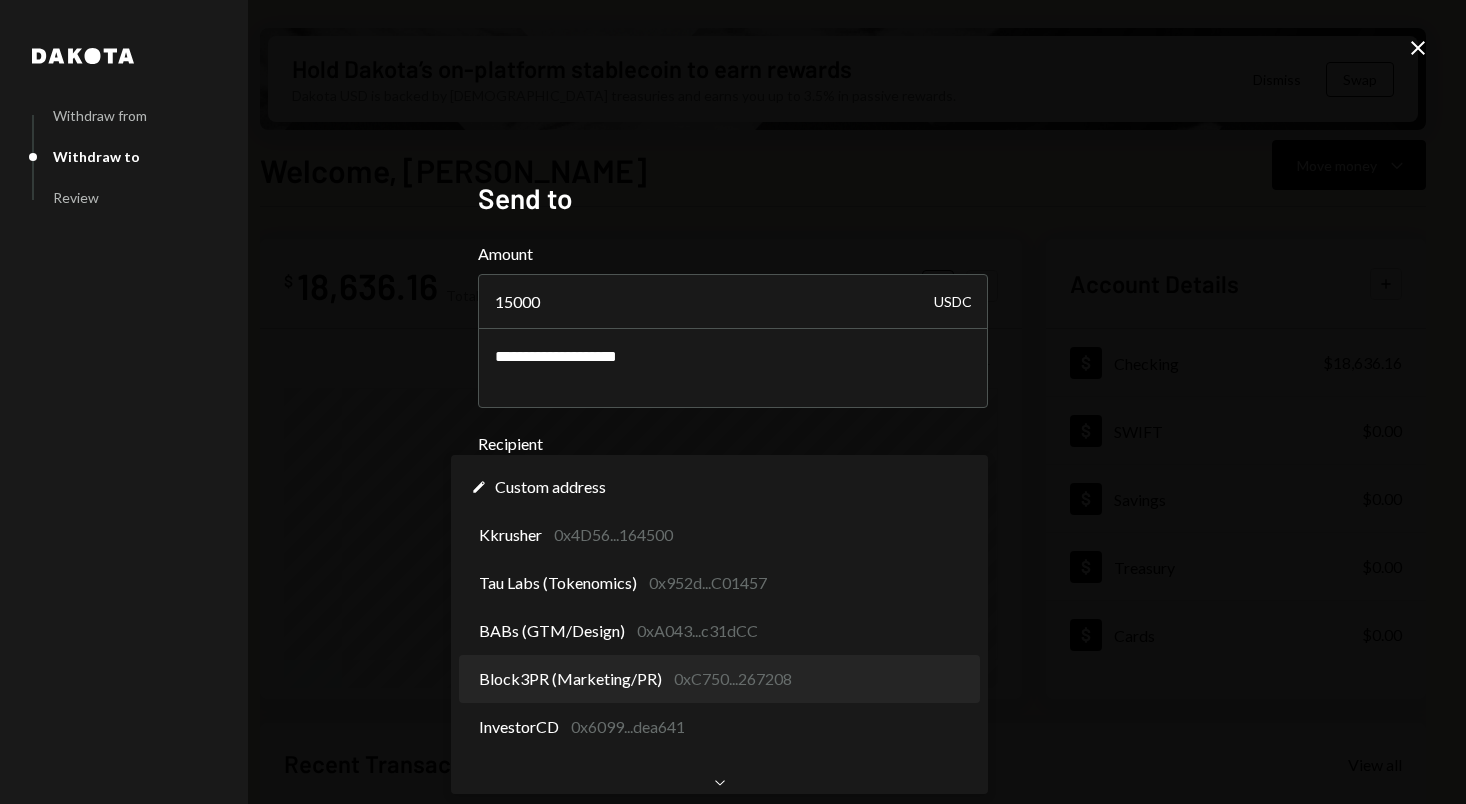 scroll, scrollTop: 0, scrollLeft: 0, axis: both 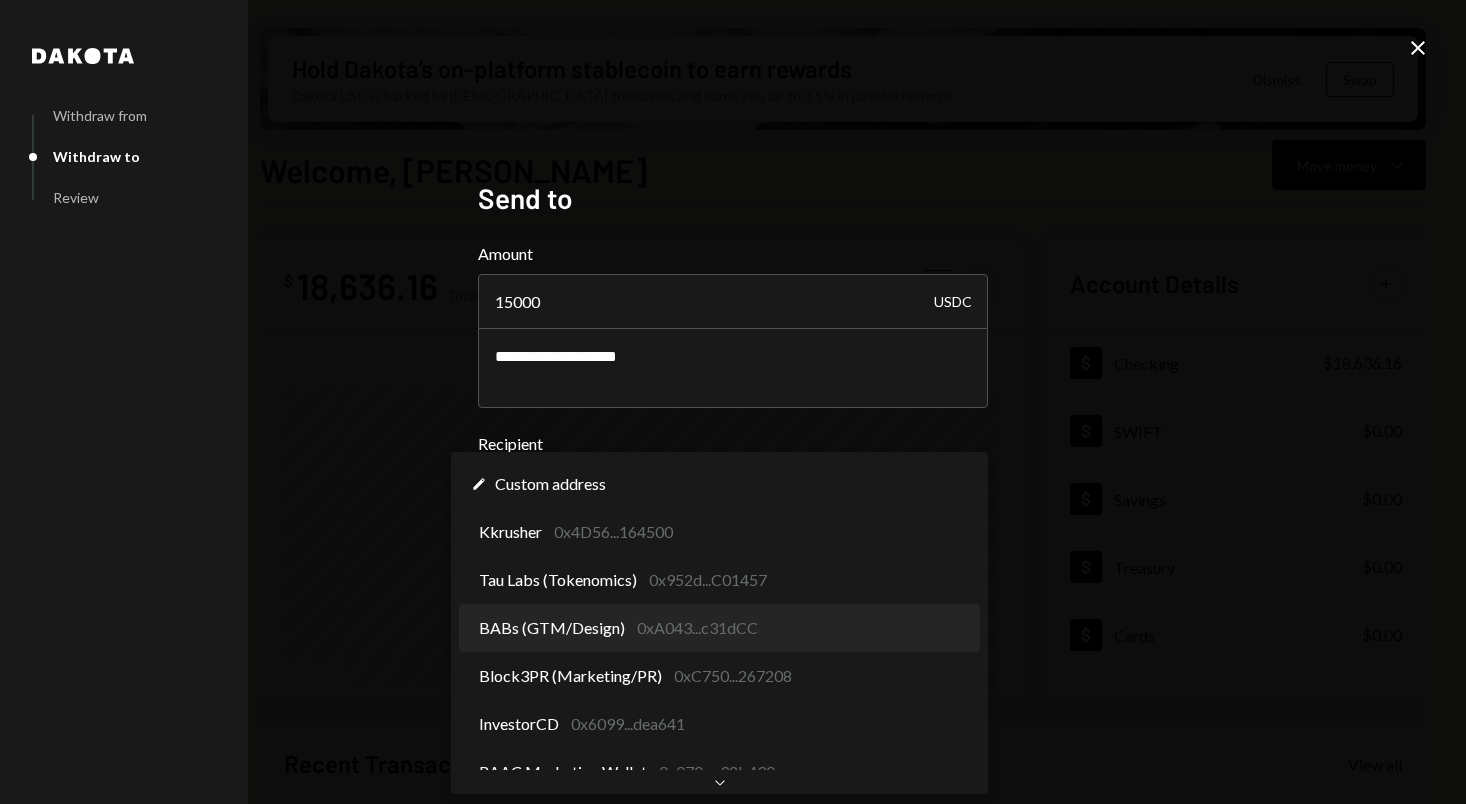 select on "**********" 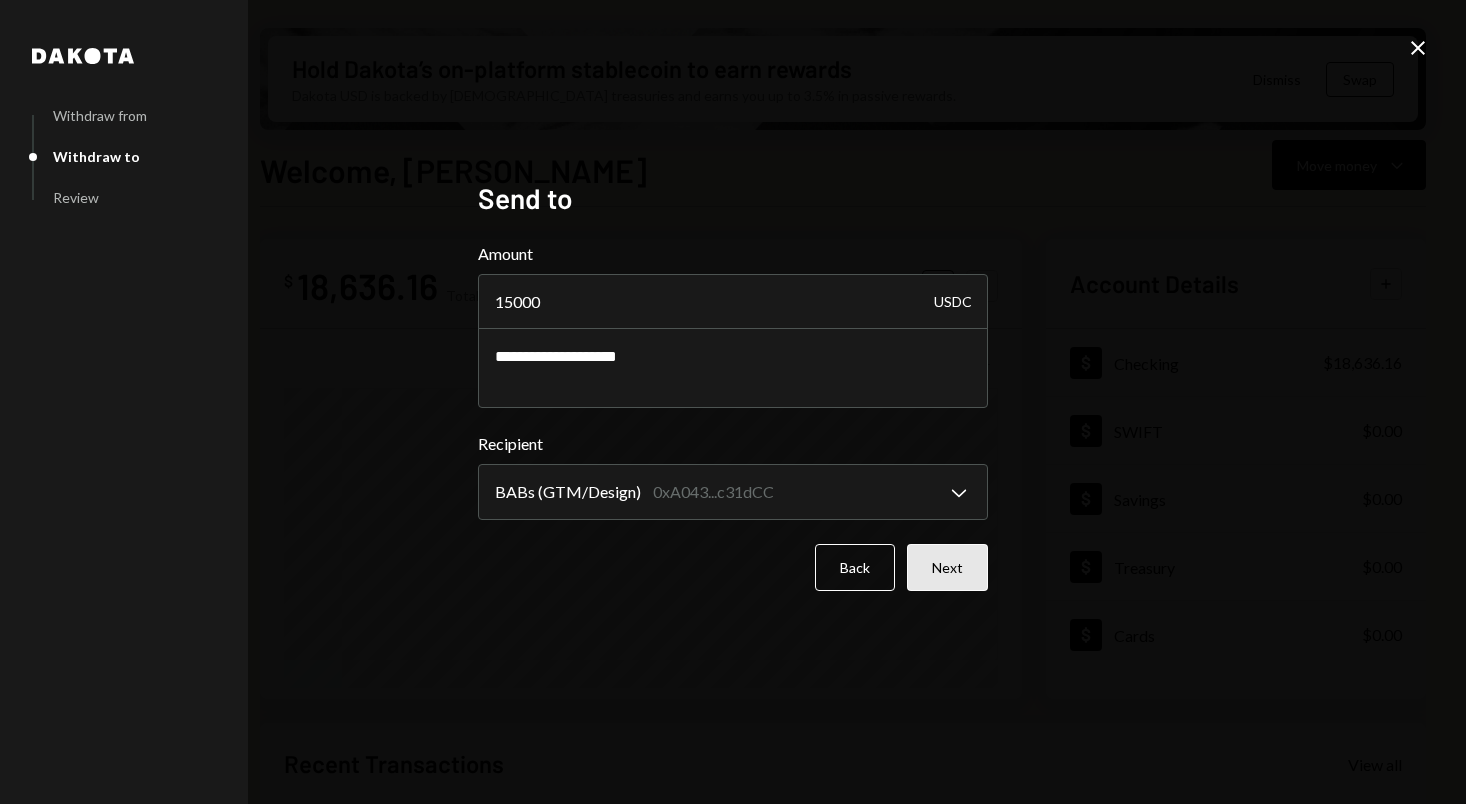 click on "Next" at bounding box center (947, 567) 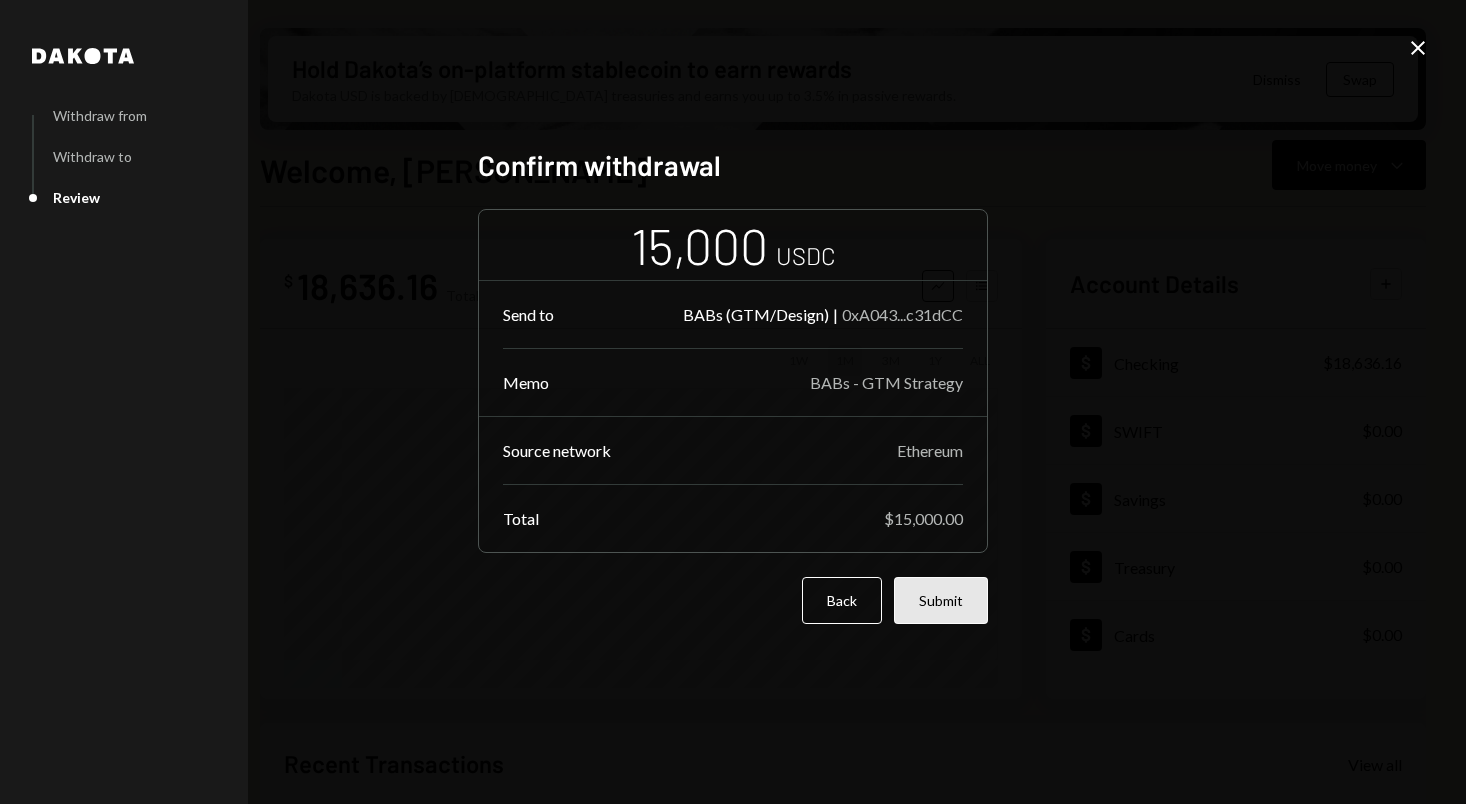 click on "Submit" at bounding box center (941, 600) 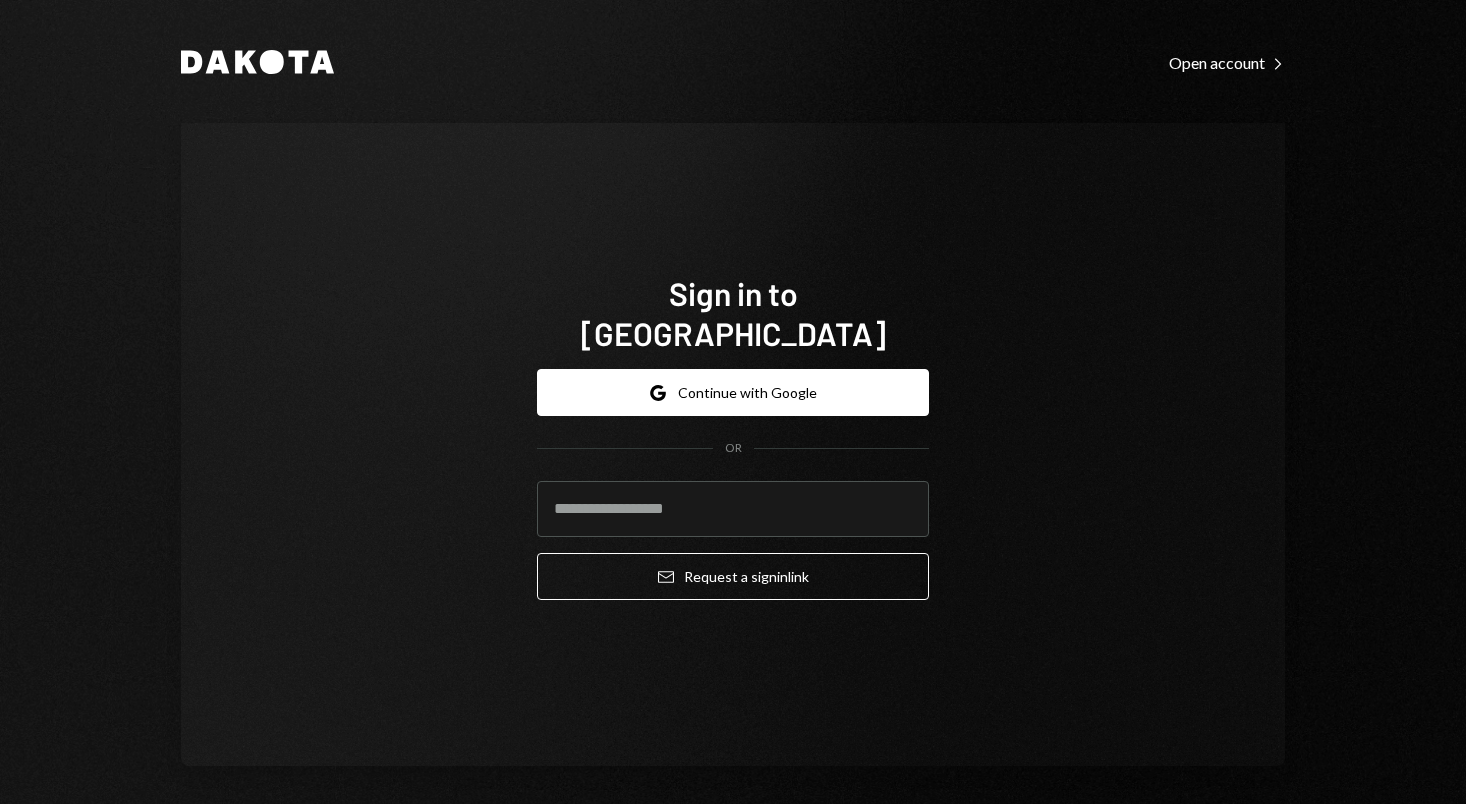 scroll, scrollTop: 0, scrollLeft: 0, axis: both 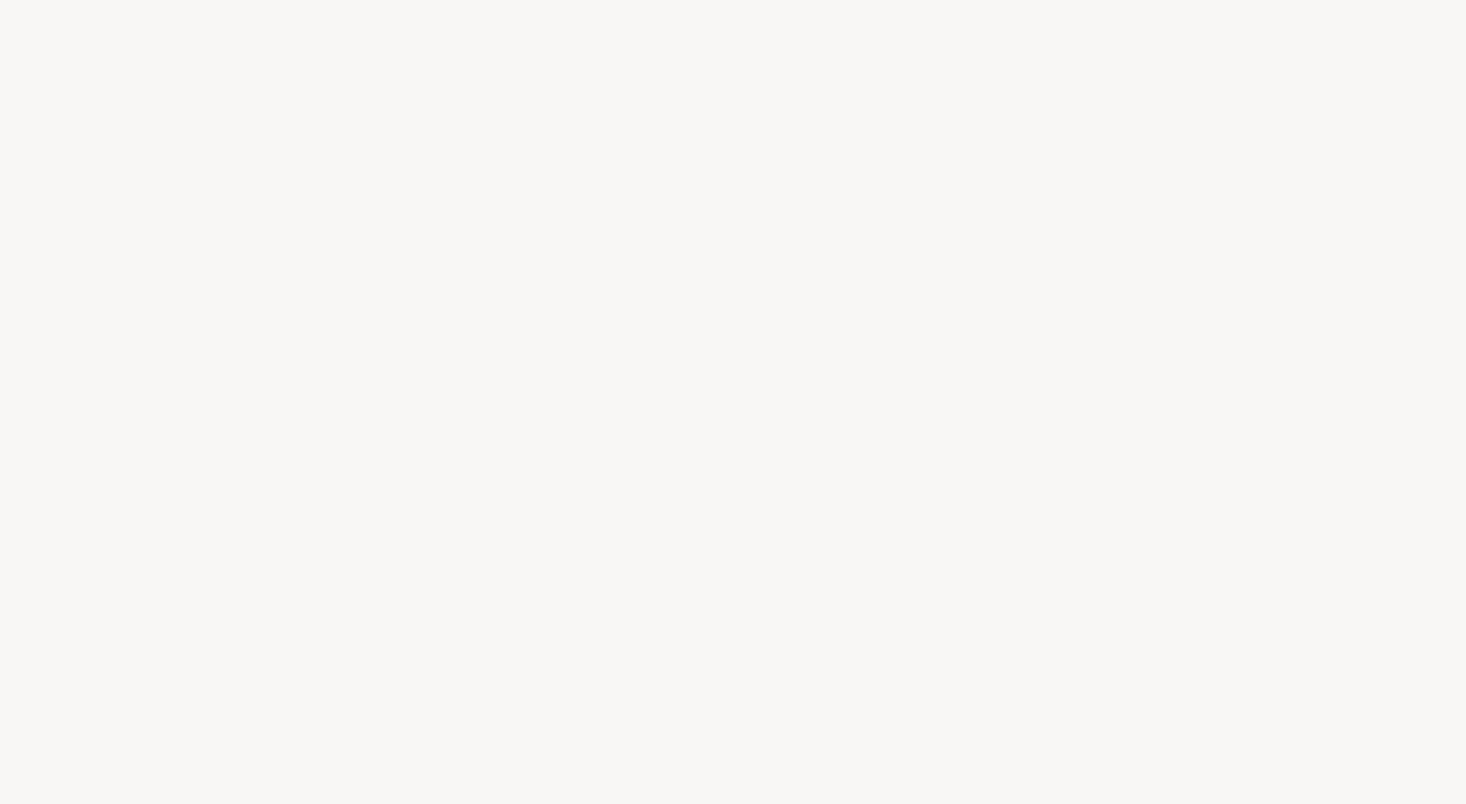 click at bounding box center (733, 402) 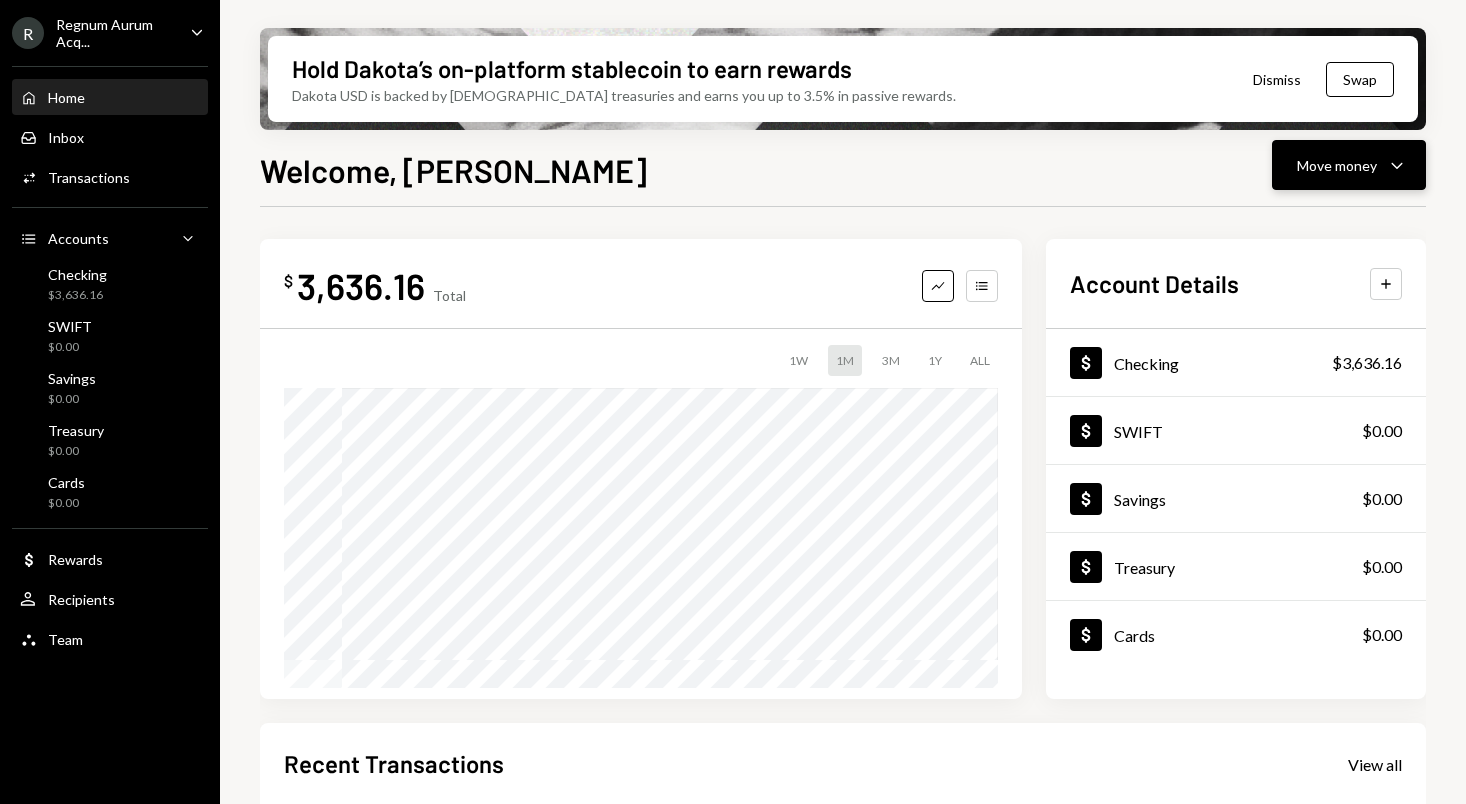 click on "Move money Caret Down" at bounding box center [1349, 165] 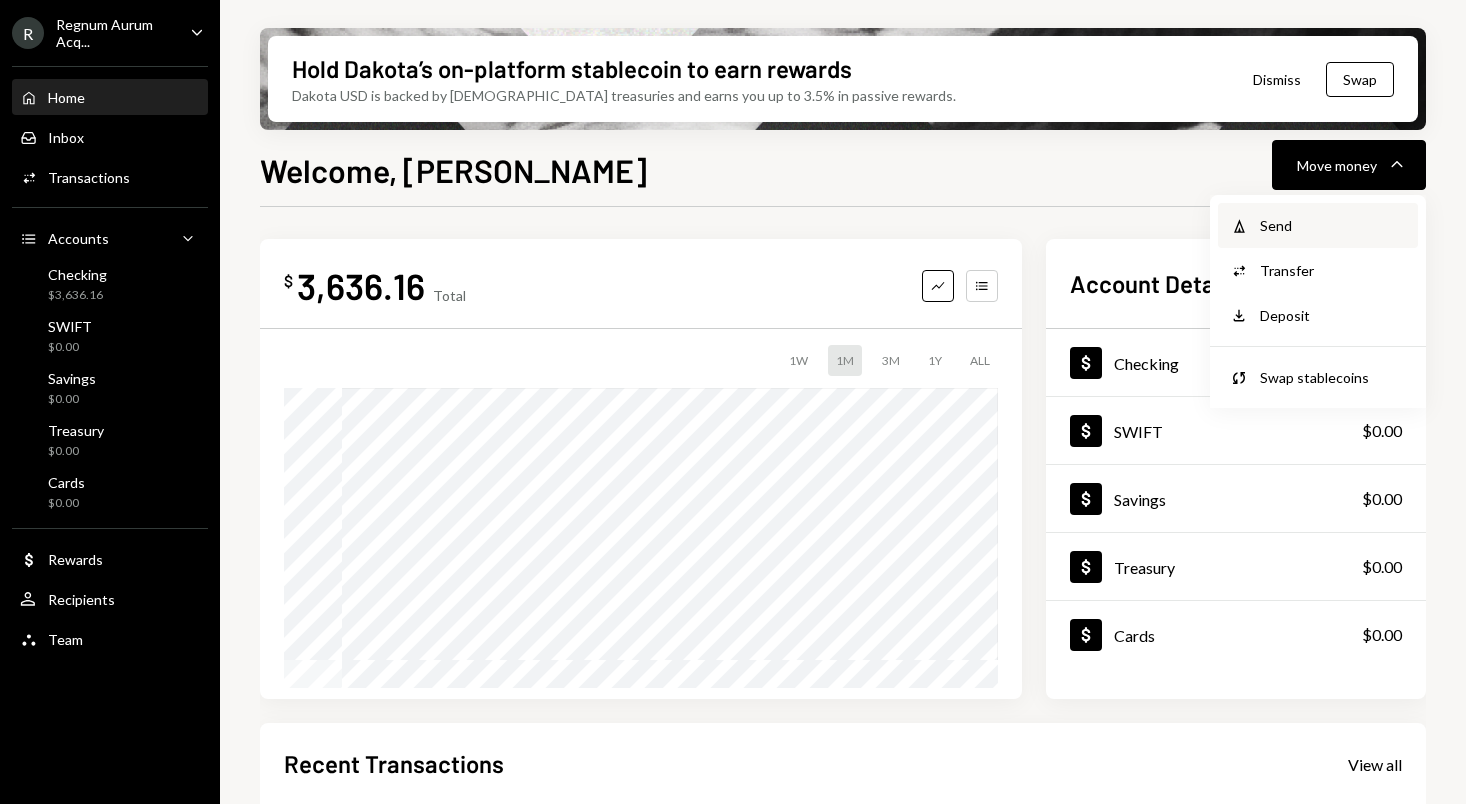 click on "Send" at bounding box center (1333, 225) 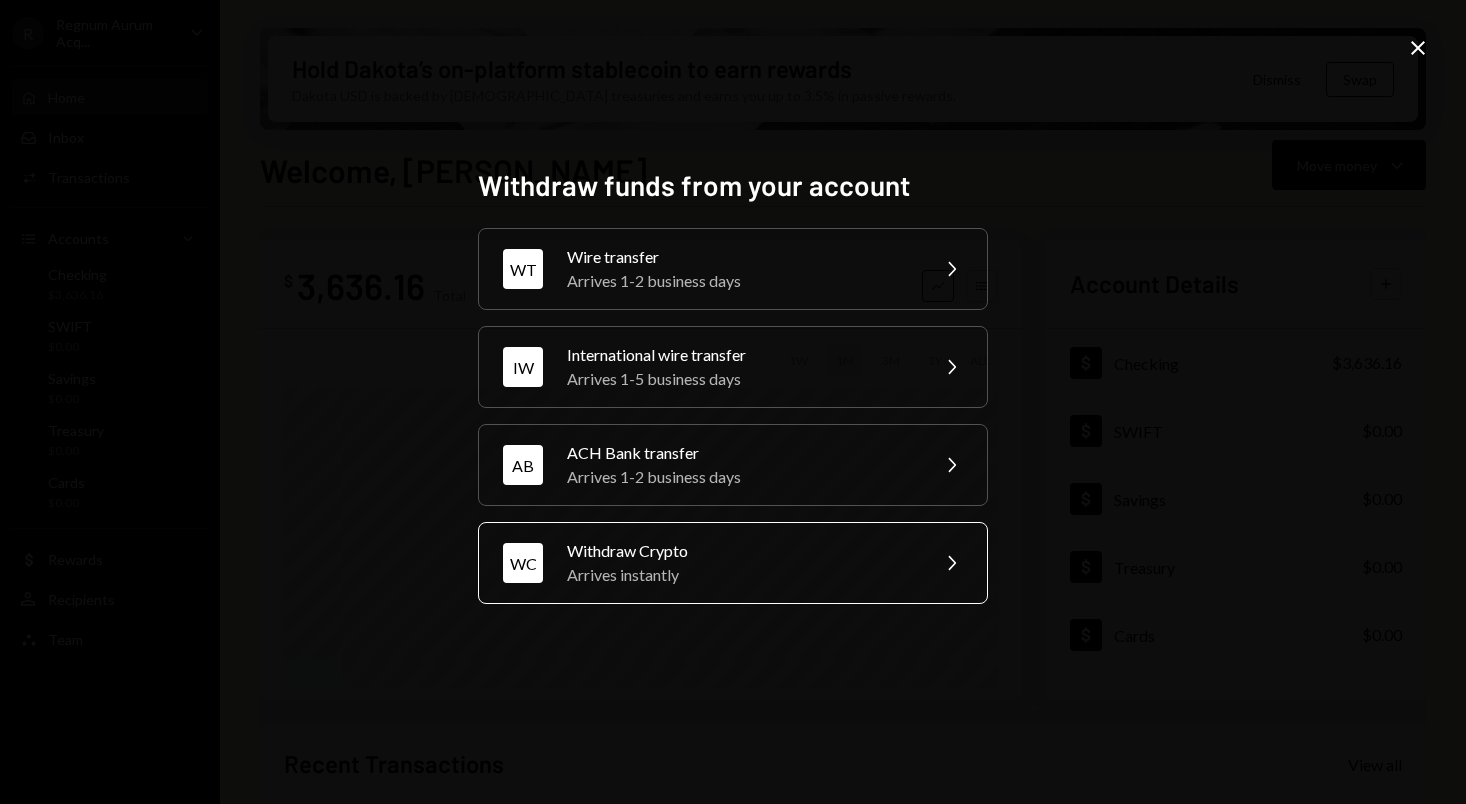 click on "Arrives instantly" at bounding box center [741, 575] 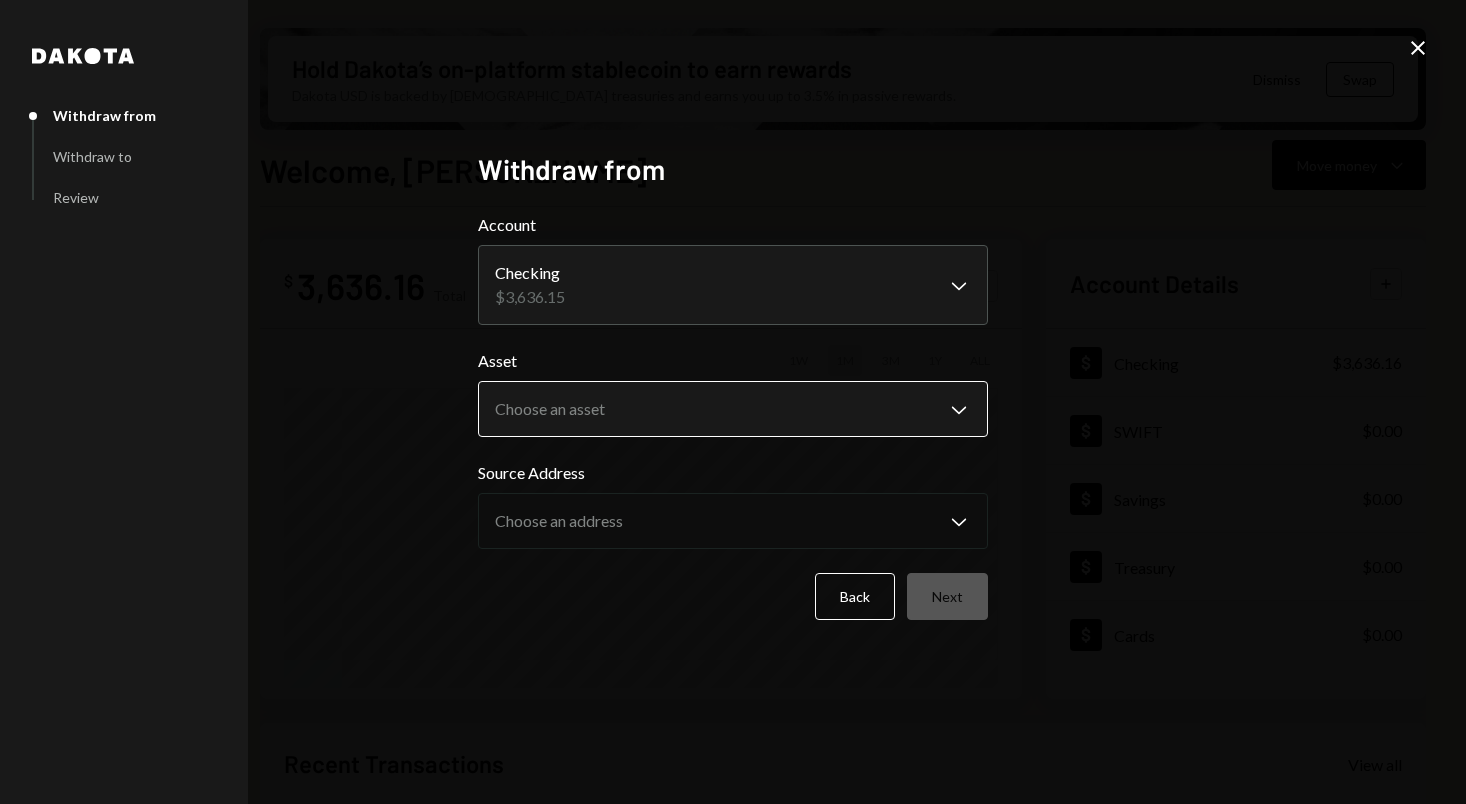click on "R Regnum Aurum Acq... Caret Down Home Home Inbox Inbox Activities Transactions Accounts Accounts Caret Down Checking $3,636.16 SWIFT $0.00 Savings $0.00 Treasury $0.00 Cards $0.00 Dollar Rewards User Recipients Team Team Hold Dakota’s on-platform stablecoin to earn rewards Dakota USD is backed by U.S. treasuries and earns you up to 3.5% in passive rewards. Dismiss Swap Welcome, Belsher Move money Caret Down $ 3,636.16 Total Graph Accounts 1W 1M 3M 1Y ALL Account Details Plus Dollar Checking $3,636.16 Dollar SWIFT $0.00 Dollar Savings $0.00 Dollar Treasury $0.00 Dollar Cards $0.00 Recent Transactions View all Type Initiated By Initiated At Account Status Withdrawal 15,000  USDC Belsher Samra 07/07/25 11:11 AM Checking Completed Withdrawal 960  USDC Belsher Samra 07/05/25 2:41 PM Checking Completed Deposit 0.0048  USDC 0xB590...C61F26 Copy 07/05/25 2:40 PM Checking Completed Withdrawal 480  USDC Belsher Samra 07/05/25 2:39 PM Checking Completed Withdrawal 130  USDC Belsher Samra 07/02/25 8:59 PM Checking ****" at bounding box center (733, 402) 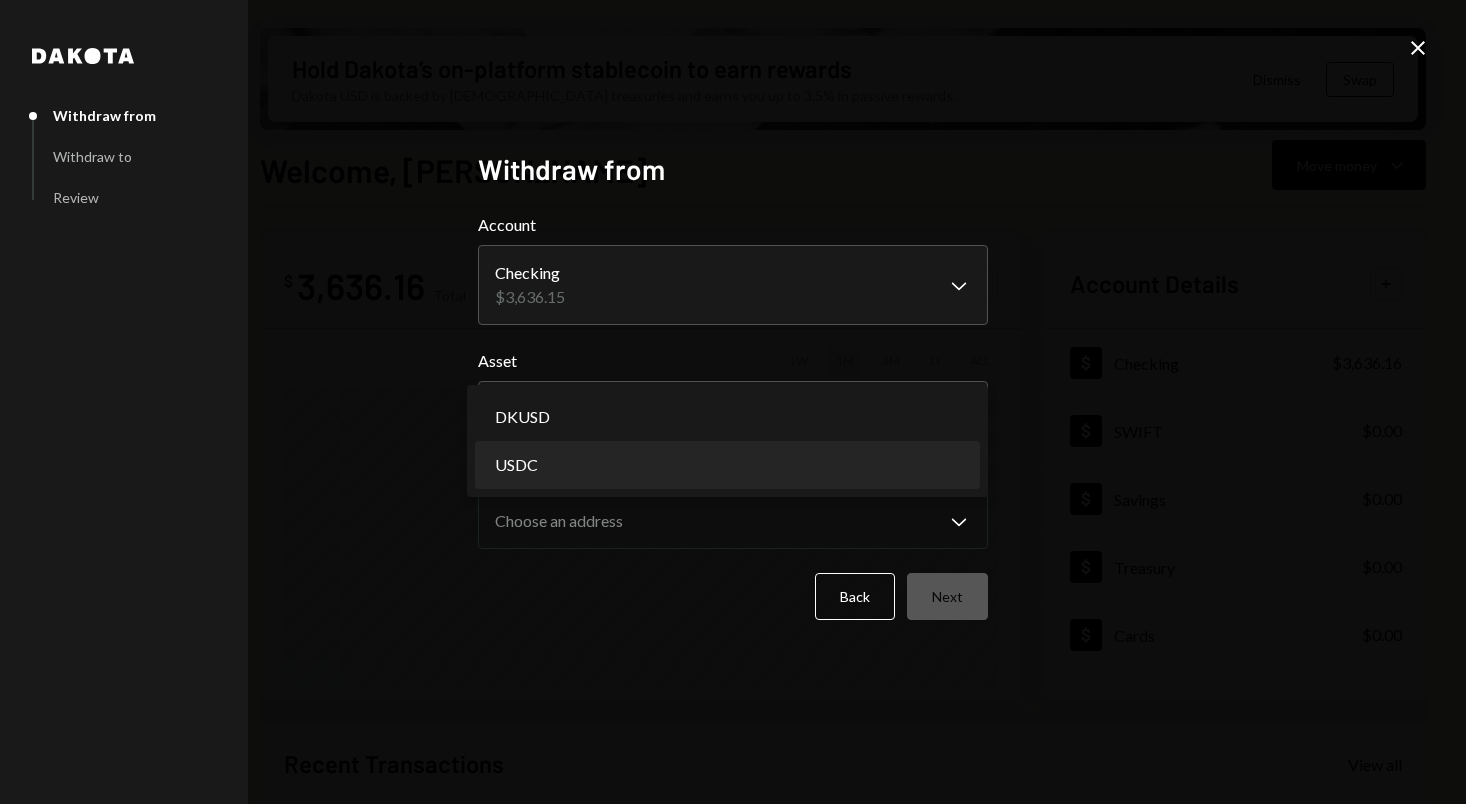 select on "****" 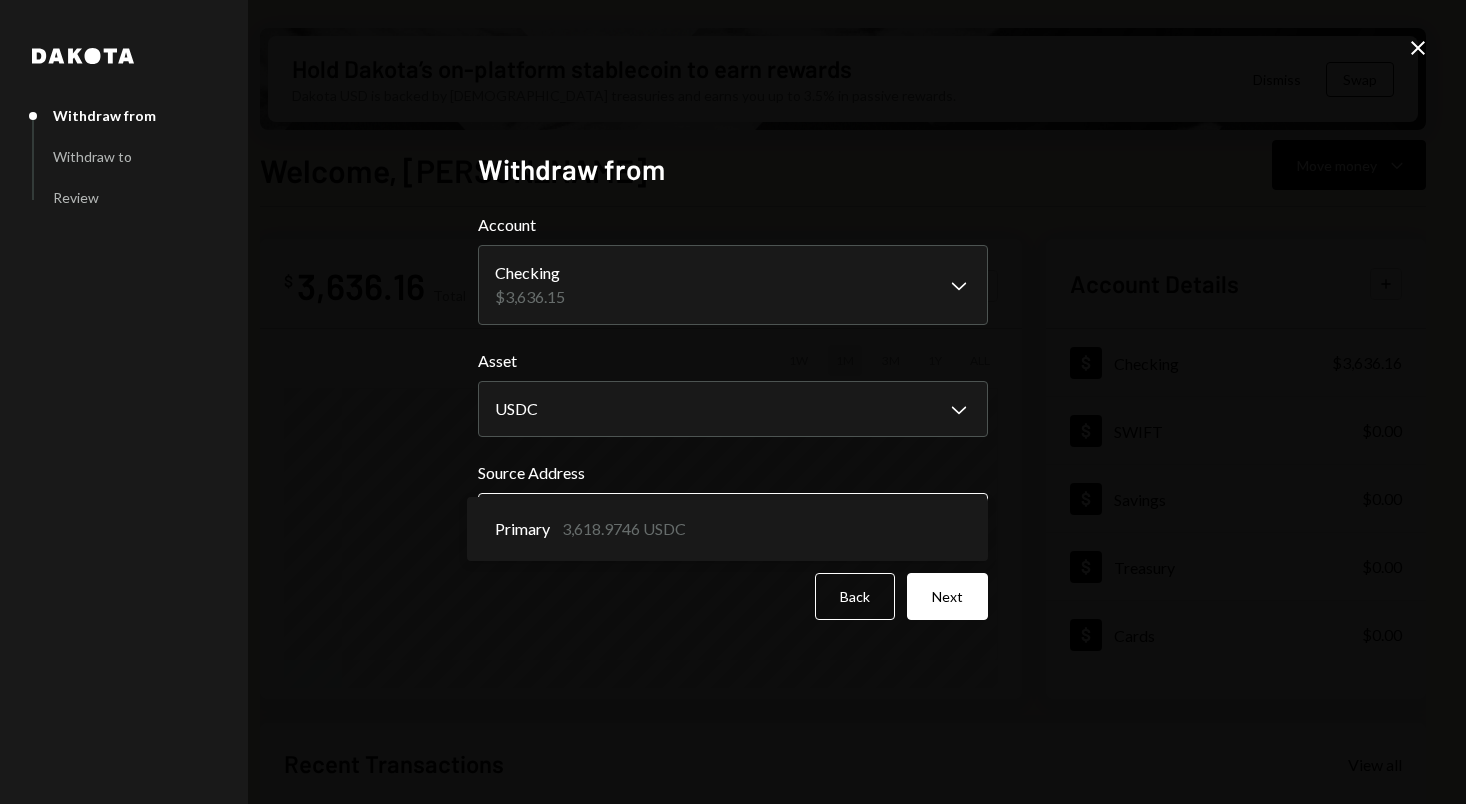 click on "R Regnum Aurum Acq... Caret Down Home Home Inbox Inbox Activities Transactions Accounts Accounts Caret Down Checking $3,636.16 SWIFT $0.00 Savings $0.00 Treasury $0.00 Cards $0.00 Dollar Rewards User Recipients Team Team Hold Dakota’s on-platform stablecoin to earn rewards Dakota USD is backed by U.S. treasuries and earns you up to 3.5% in passive rewards. Dismiss Swap Welcome, Belsher Move money Caret Down $ 3,636.16 Total Graph Accounts 1W 1M 3M 1Y ALL Account Details Plus Dollar Checking $3,636.16 Dollar SWIFT $0.00 Dollar Savings $0.00 Dollar Treasury $0.00 Dollar Cards $0.00 Recent Transactions View all Type Initiated By Initiated At Account Status Withdrawal 15,000  USDC Belsher Samra 07/07/25 11:11 AM Checking Completed Withdrawal 960  USDC Belsher Samra 07/05/25 2:41 PM Checking Completed Deposit 0.0048  USDC 0xB590...C61F26 Copy 07/05/25 2:40 PM Checking Completed Withdrawal 480  USDC Belsher Samra 07/05/25 2:39 PM Checking Completed Withdrawal 130  USDC Belsher Samra 07/02/25 8:59 PM Checking USDC" at bounding box center [733, 402] 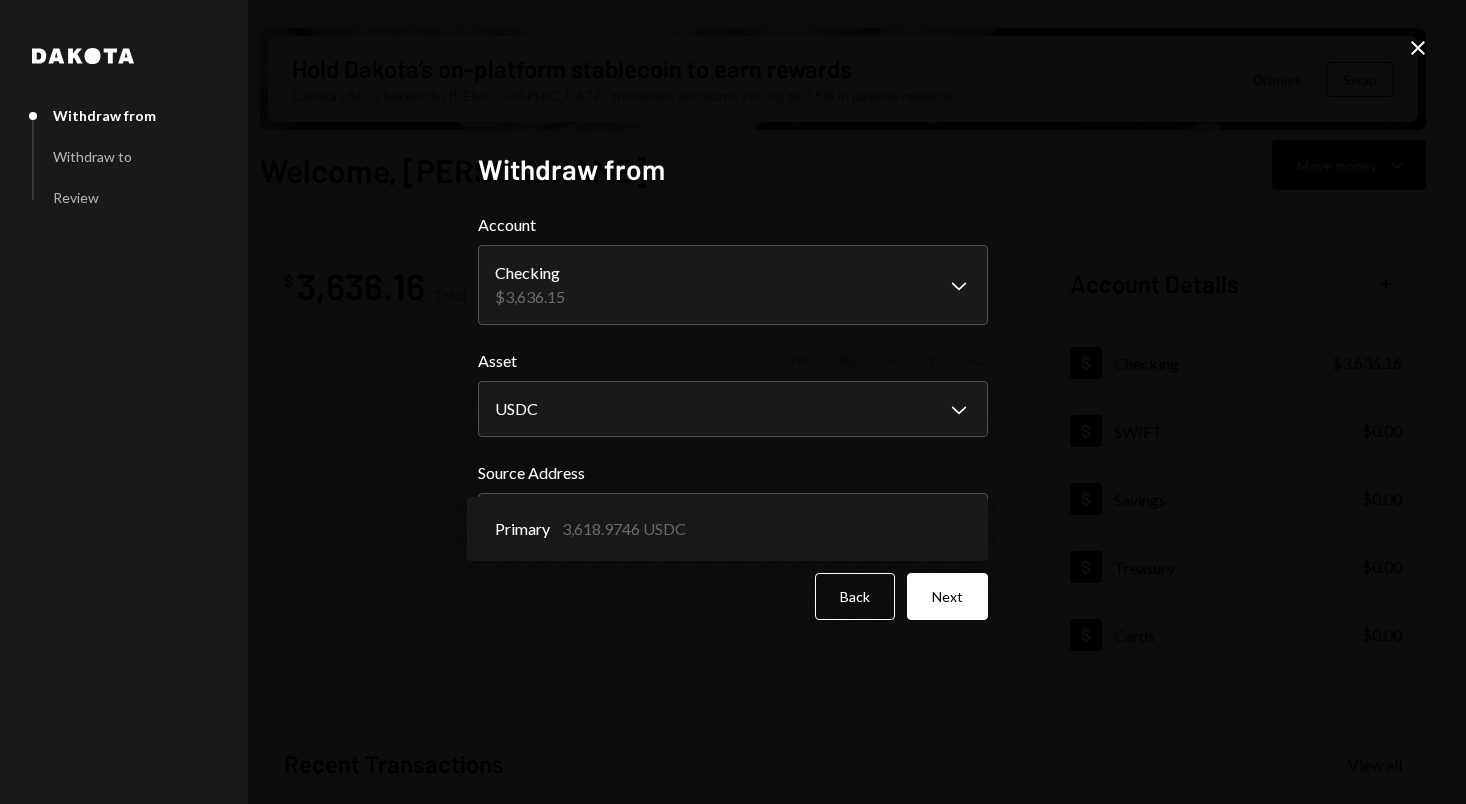 click on "Primary 3,618.9746  USDC" at bounding box center [727, 529] 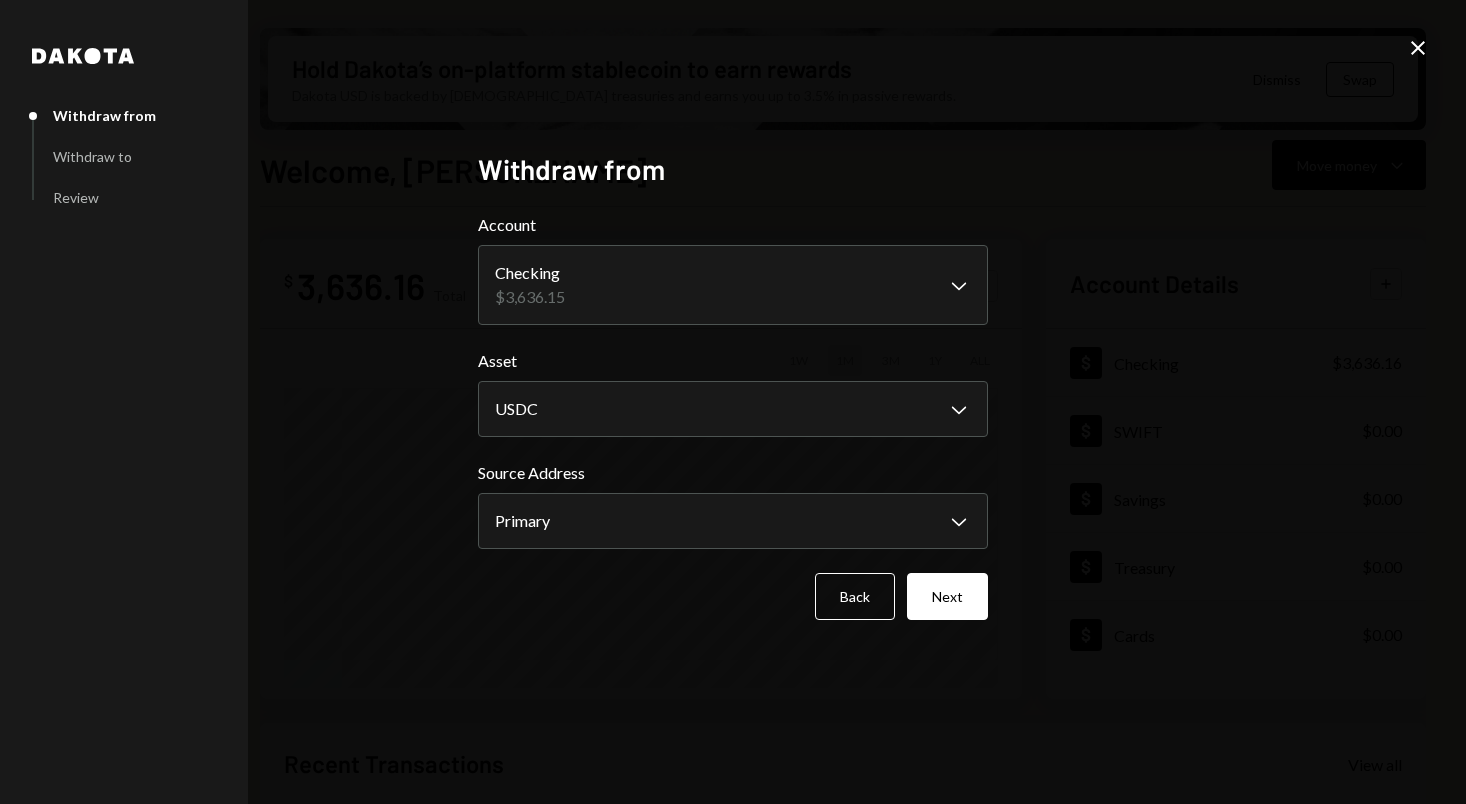 click on "R Regnum Aurum Acq... Caret Down Home Home Inbox Inbox Activities Transactions Accounts Accounts Caret Down Checking $3,636.16 SWIFT $0.00 Savings $0.00 Treasury $0.00 Cards $0.00 Dollar Rewards User Recipients Team Team Hold Dakota’s on-platform stablecoin to earn rewards Dakota USD is backed by U.S. treasuries and earns you up to 3.5% in passive rewards. Dismiss Swap Welcome, Belsher Move money Caret Down $ 3,636.16 Total Graph Accounts 1W 1M 3M 1Y ALL Account Details Plus Dollar Checking $3,636.16 Dollar SWIFT $0.00 Dollar Savings $0.00 Dollar Treasury $0.00 Dollar Cards $0.00 Recent Transactions View all Type Initiated By Initiated At Account Status Withdrawal 15,000  USDC Belsher Samra 07/07/25 11:11 AM Checking Completed Withdrawal 960  USDC Belsher Samra 07/05/25 2:41 PM Checking Completed Deposit 0.0048  USDC 0xB590...C61F26 Copy 07/05/25 2:40 PM Checking Completed Withdrawal 480  USDC Belsher Samra 07/05/25 2:39 PM Checking Completed Withdrawal 130  USDC Belsher Samra 07/02/25 8:59 PM Checking USDC" at bounding box center [733, 402] 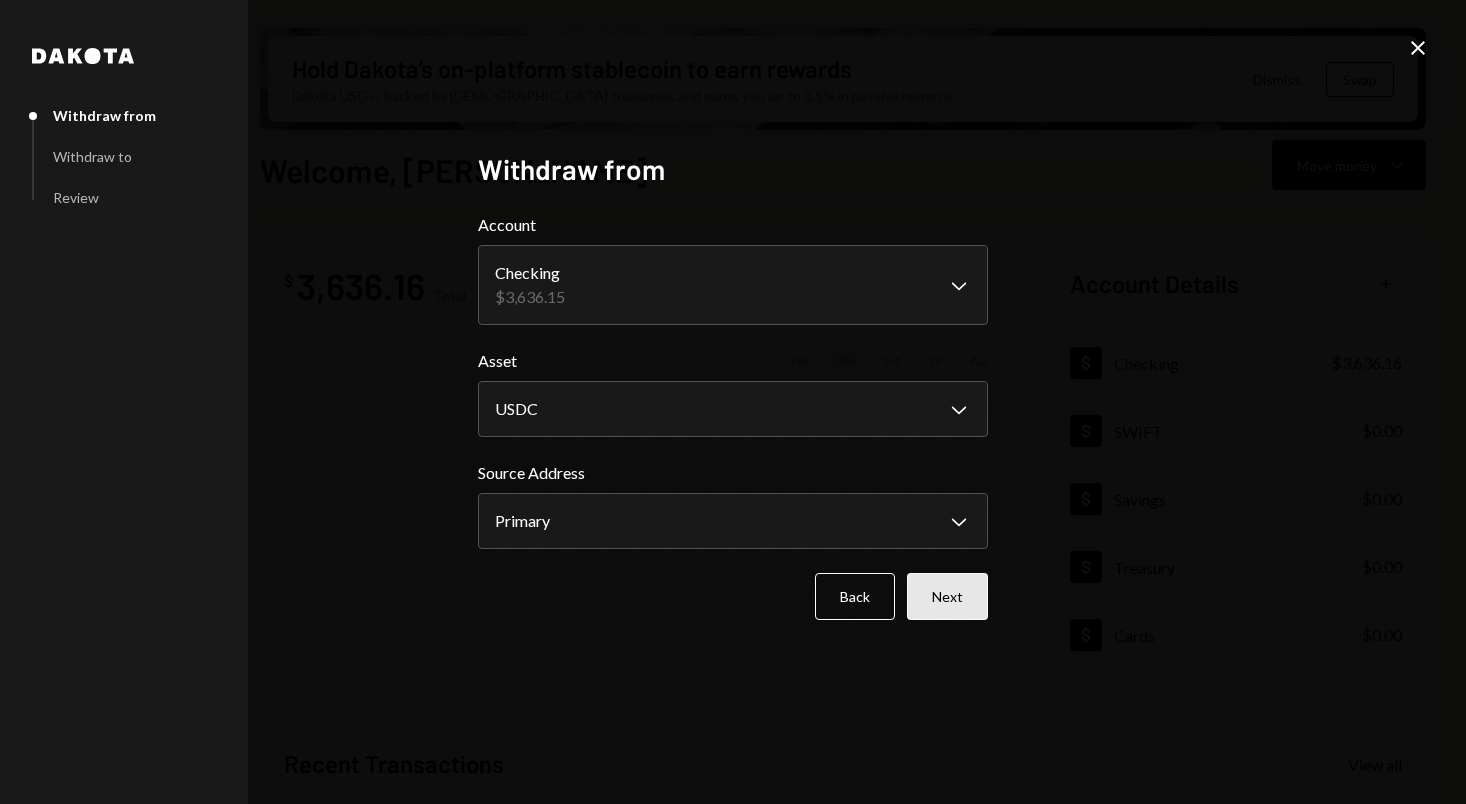 click on "Next" at bounding box center [947, 596] 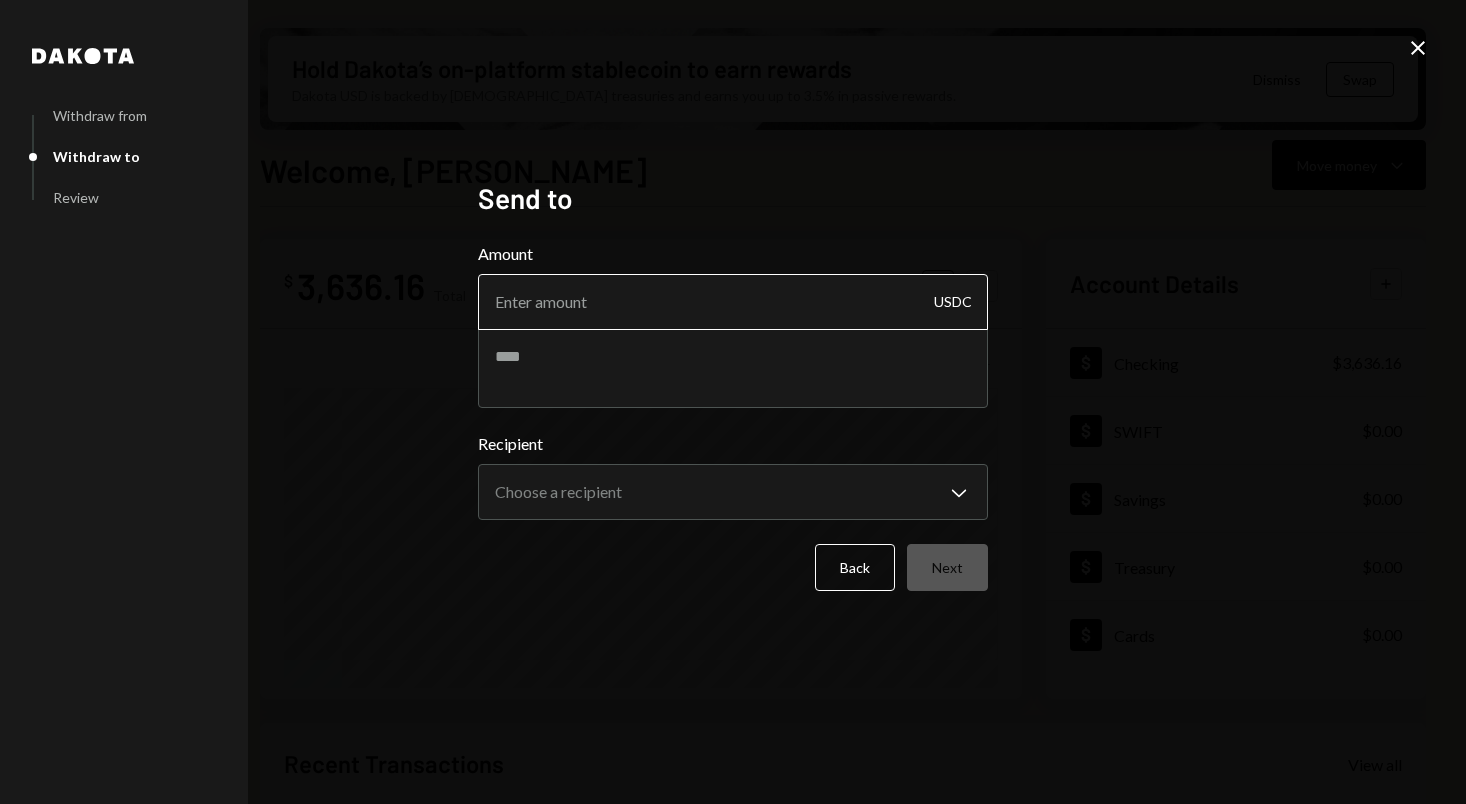 click on "Amount" at bounding box center [733, 302] 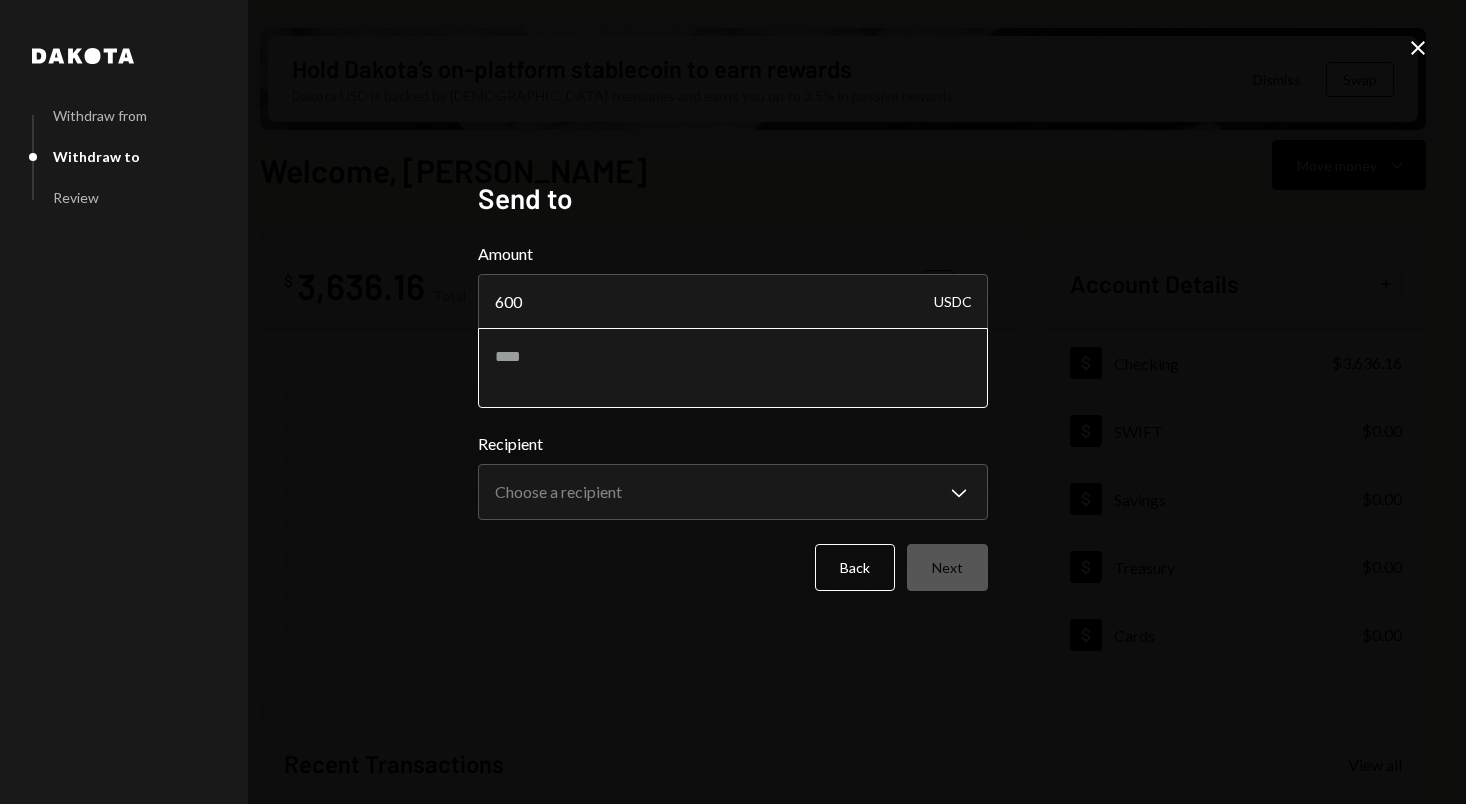 type on "600" 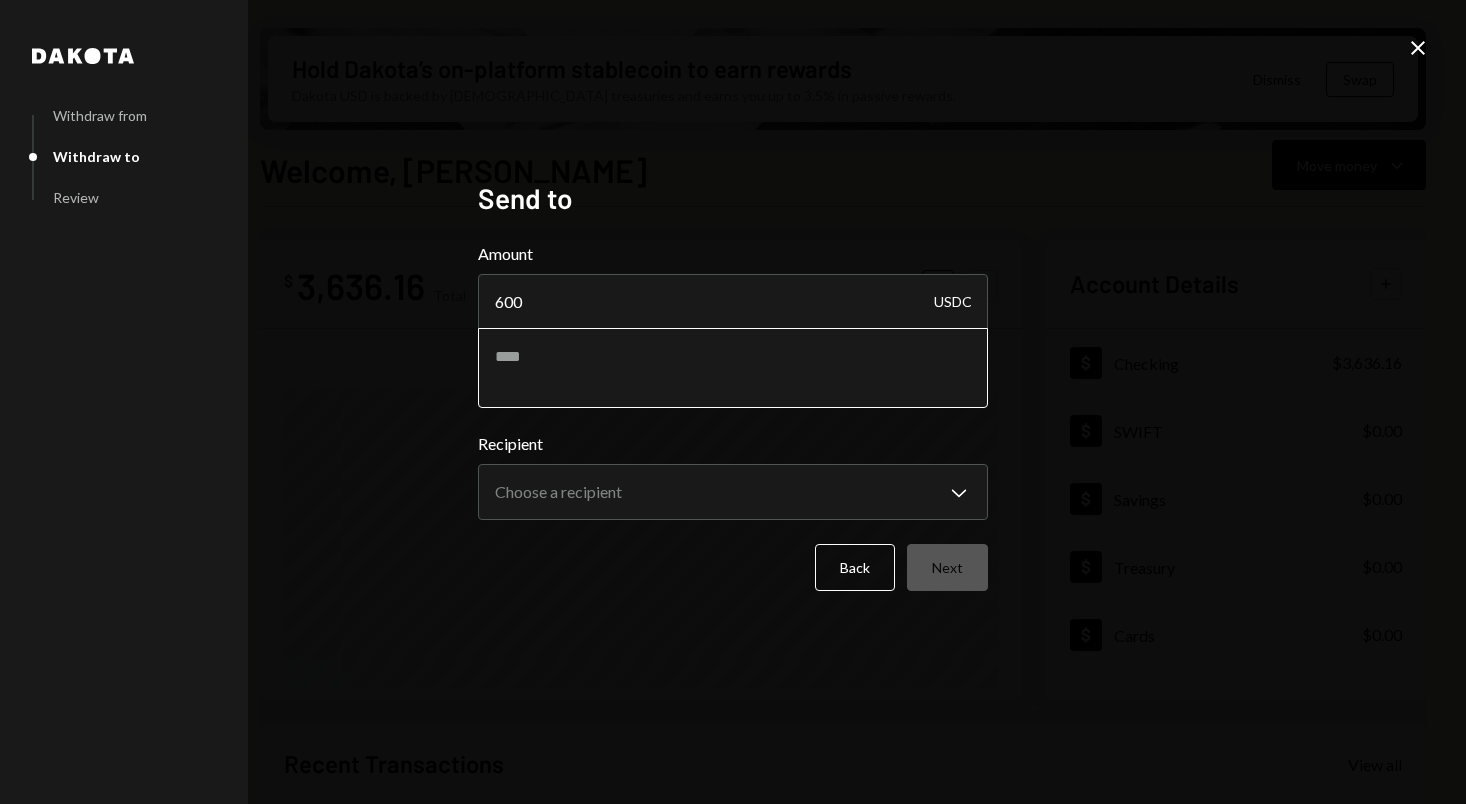 click at bounding box center [733, 368] 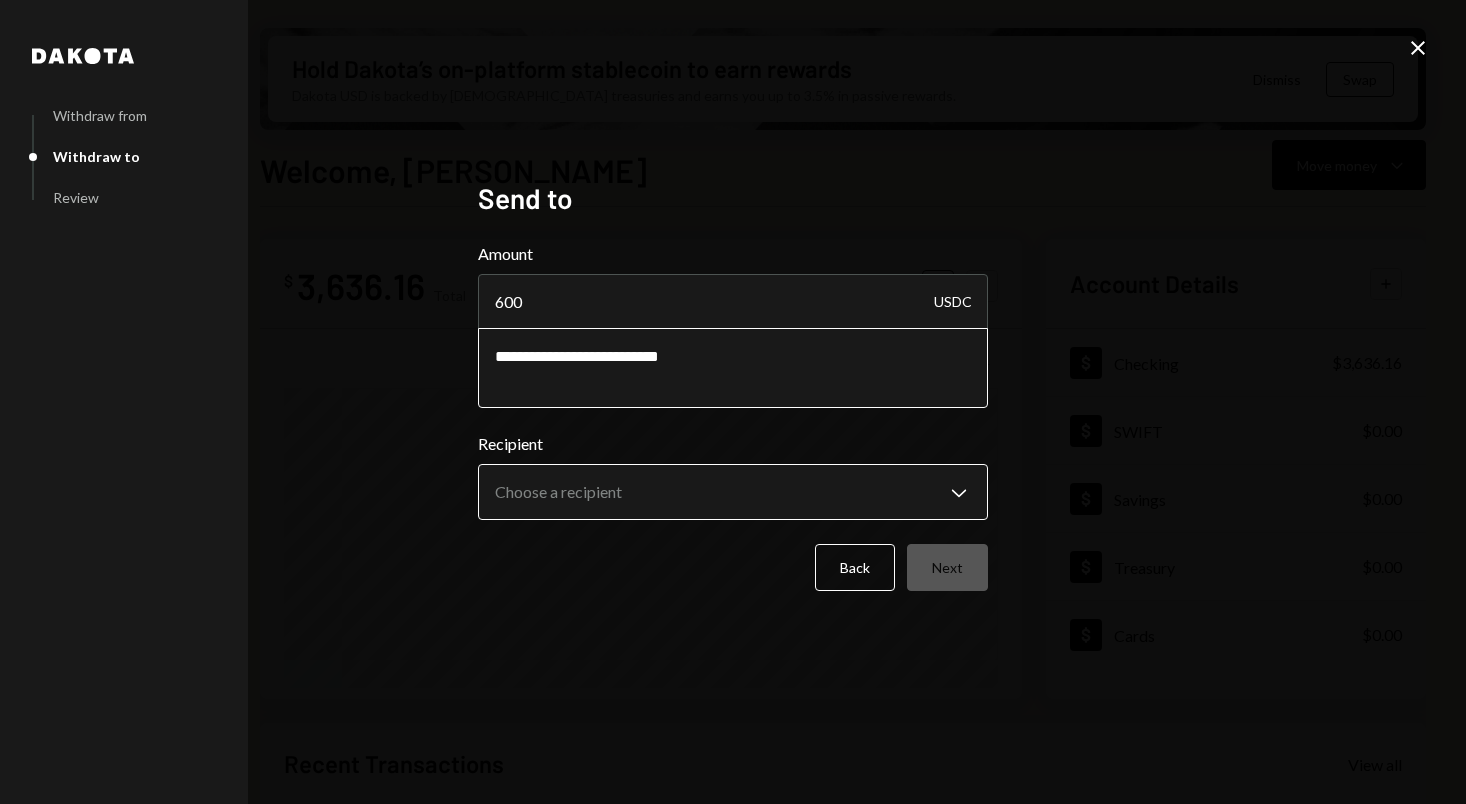 type on "**********" 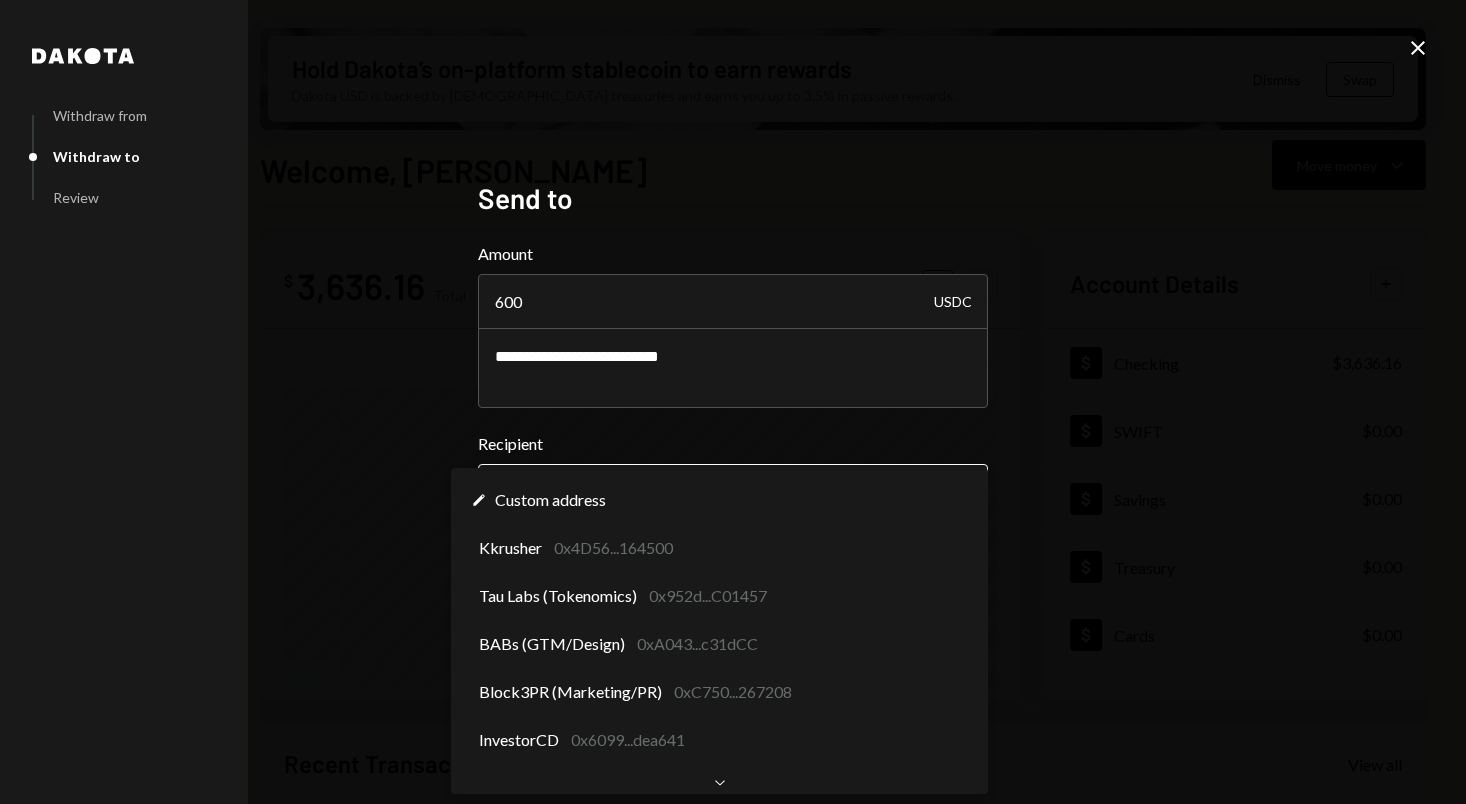click on "R Regnum Aurum Acq... Caret Down Home Home Inbox Inbox Activities Transactions Accounts Accounts Caret Down Checking $3,636.16 SWIFT $0.00 Savings $0.00 Treasury $0.00 Cards $0.00 Dollar Rewards User Recipients Team Team Hold Dakota’s on-platform stablecoin to earn rewards Dakota USD is backed by U.S. treasuries and earns you up to 3.5% in passive rewards. Dismiss Swap Welcome, Belsher Move money Caret Down $ 3,636.16 Total Graph Accounts 1W 1M 3M 1Y ALL Account Details Plus Dollar Checking $3,636.16 Dollar SWIFT $0.00 Dollar Savings $0.00 Dollar Treasury $0.00 Dollar Cards $0.00 Recent Transactions View all Type Initiated By Initiated At Account Status Withdrawal 15,000  USDC Belsher Samra 07/07/25 11:11 AM Checking Completed Withdrawal 960  USDC Belsher Samra 07/05/25 2:41 PM Checking Completed Deposit 0.0048  USDC 0xB590...C61F26 Copy 07/05/25 2:40 PM Checking Completed Withdrawal 480  USDC Belsher Samra 07/05/25 2:39 PM Checking Completed Withdrawal 130  USDC Belsher Samra 07/02/25 8:59 PM Checking 600" at bounding box center [733, 402] 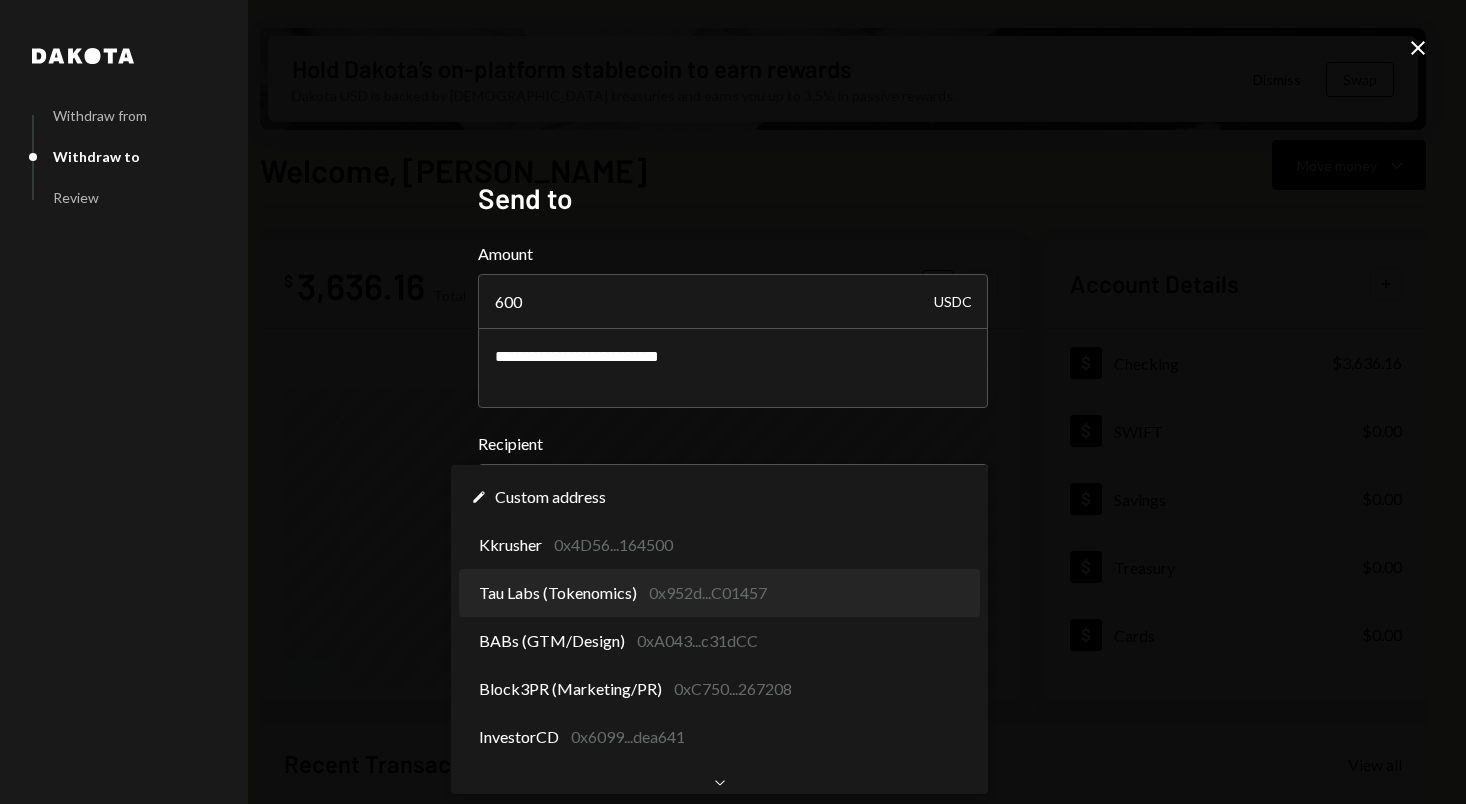 scroll, scrollTop: 0, scrollLeft: 0, axis: both 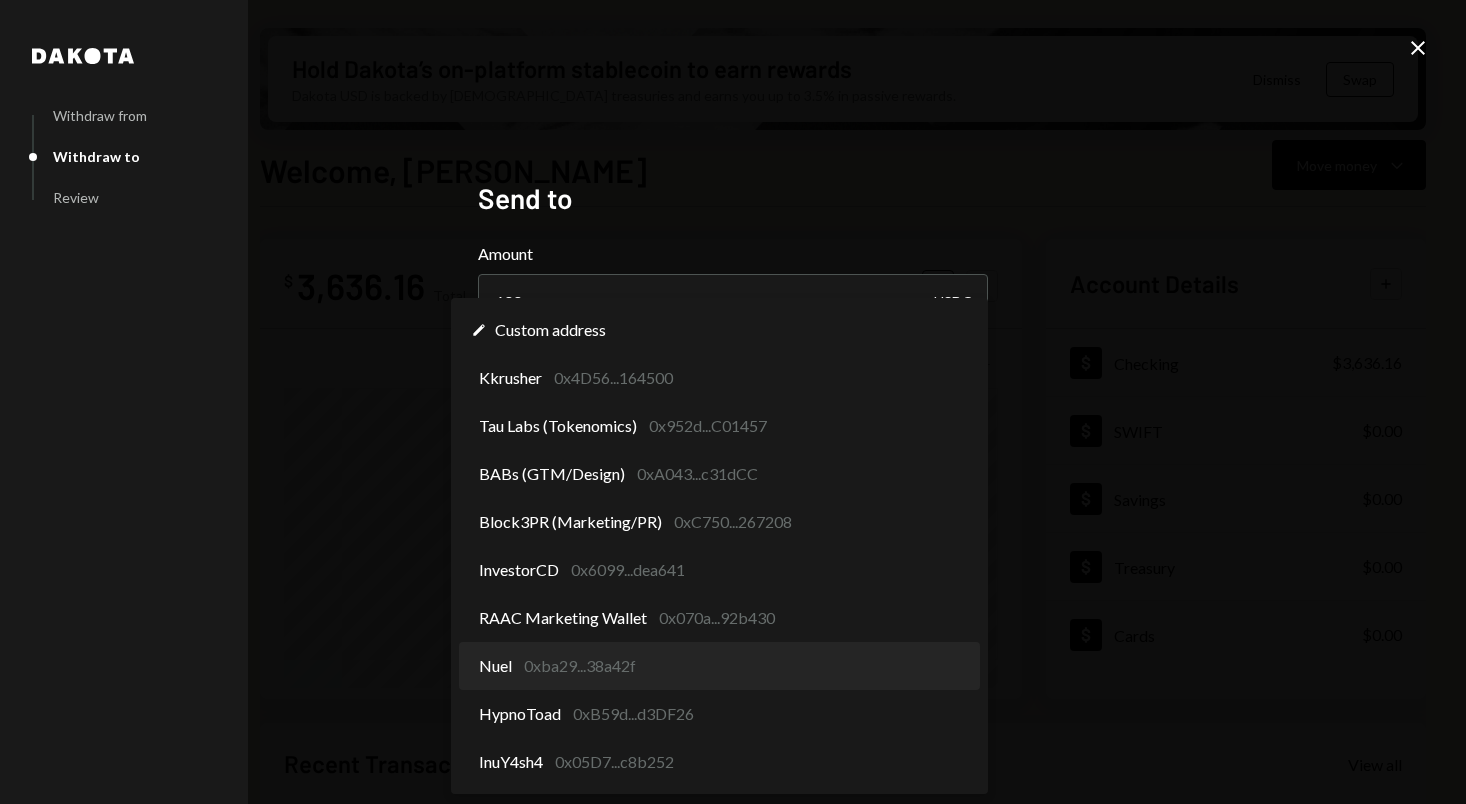 select on "**********" 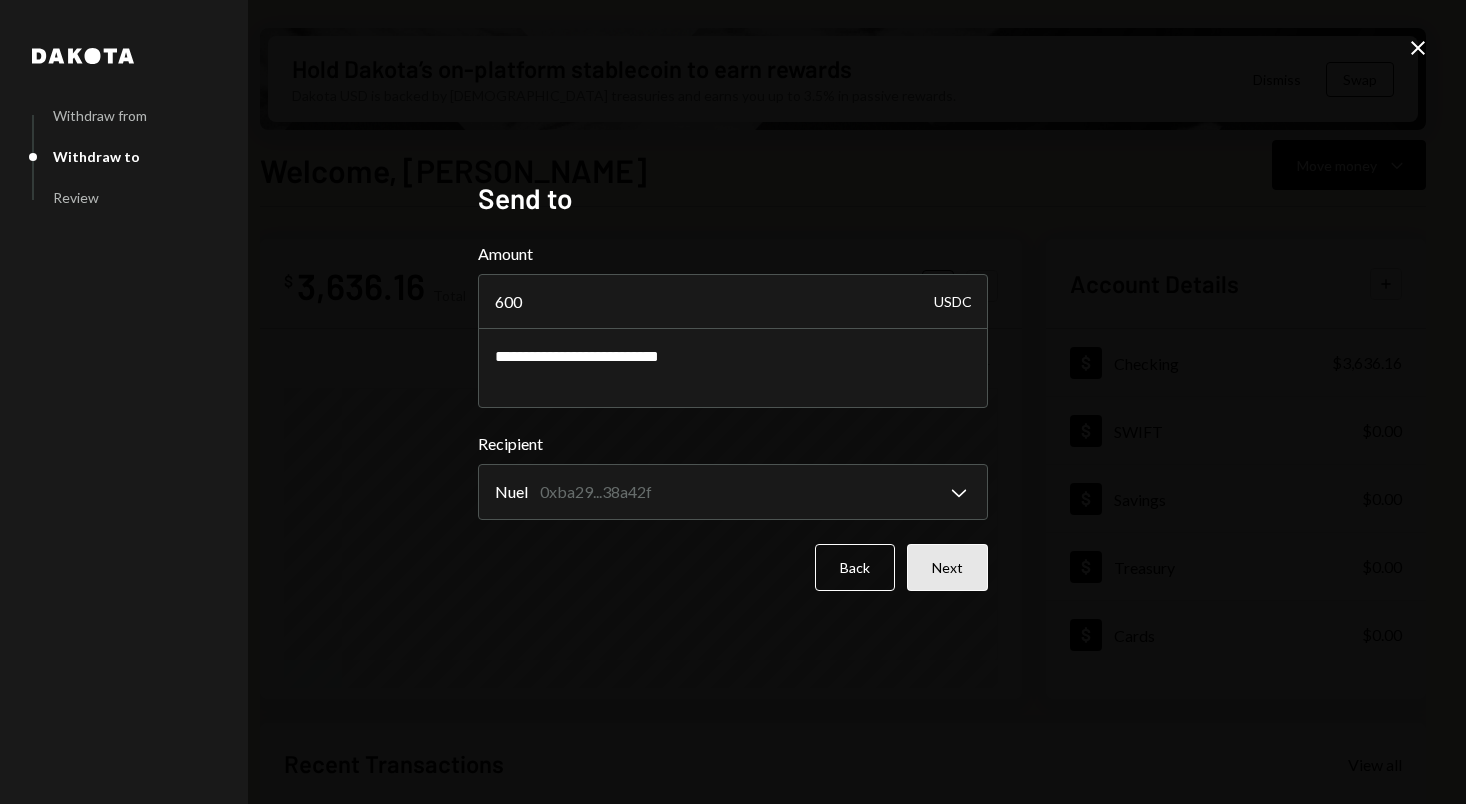 click on "Next" at bounding box center (947, 567) 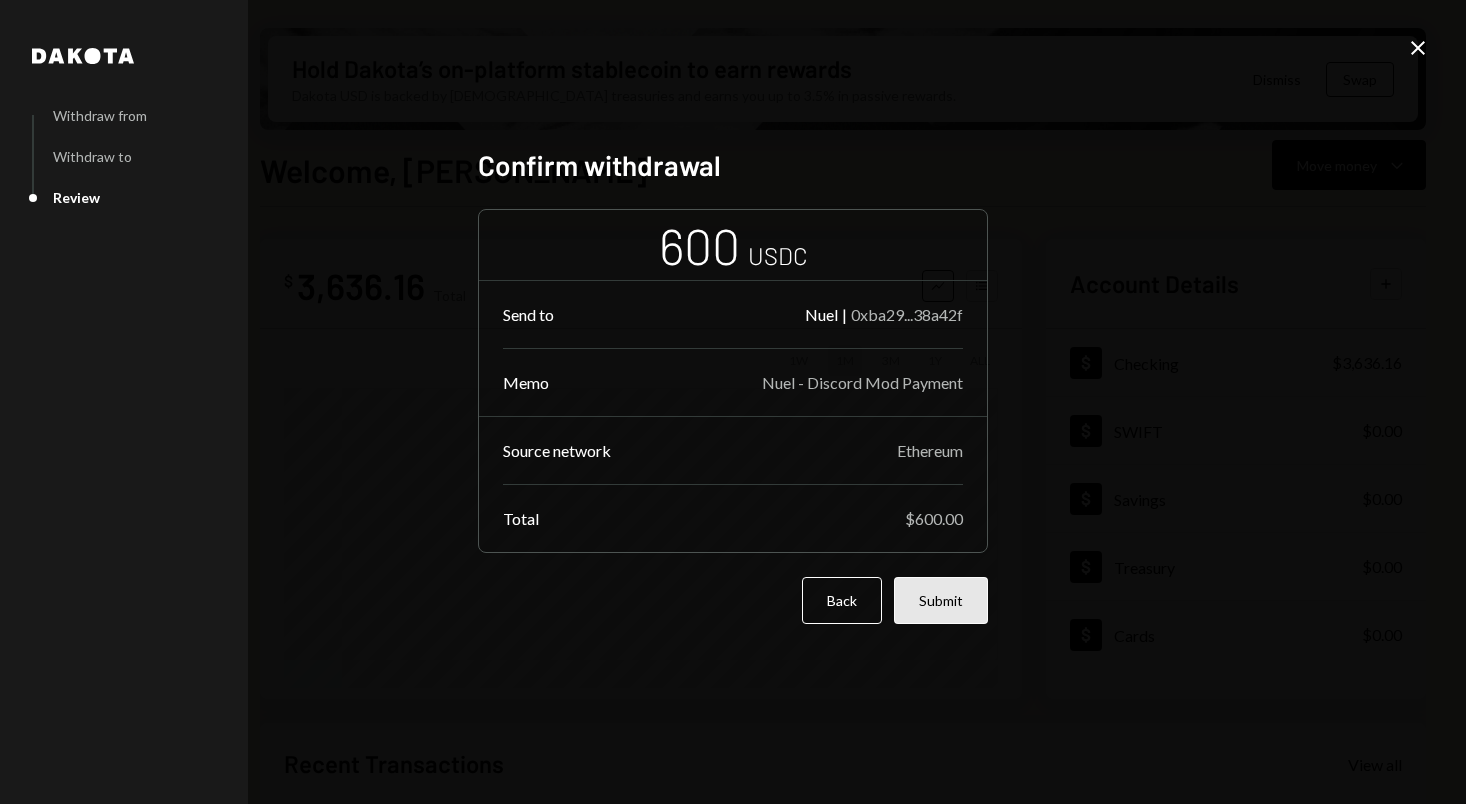 click on "Submit" at bounding box center [941, 600] 